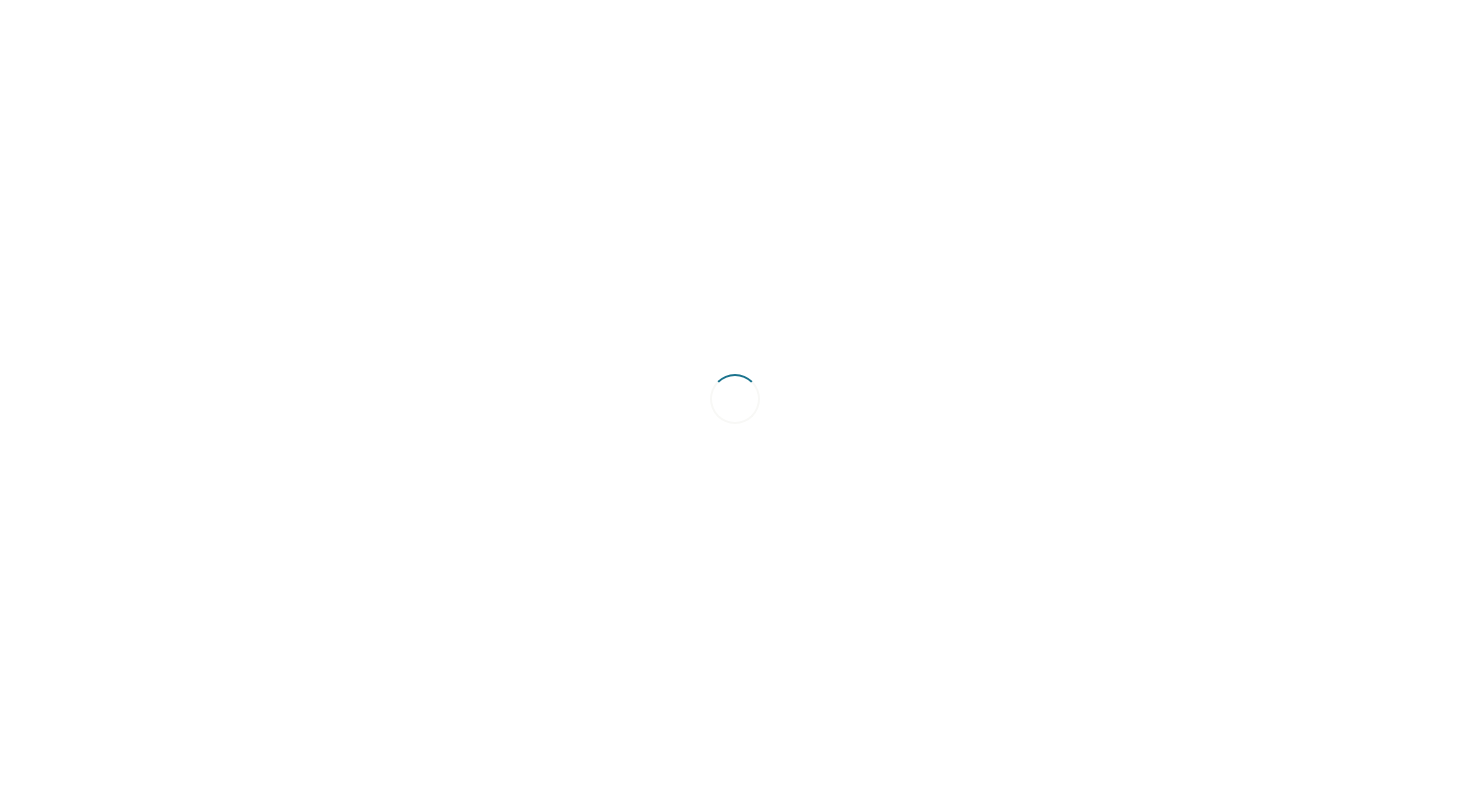 scroll, scrollTop: 0, scrollLeft: 0, axis: both 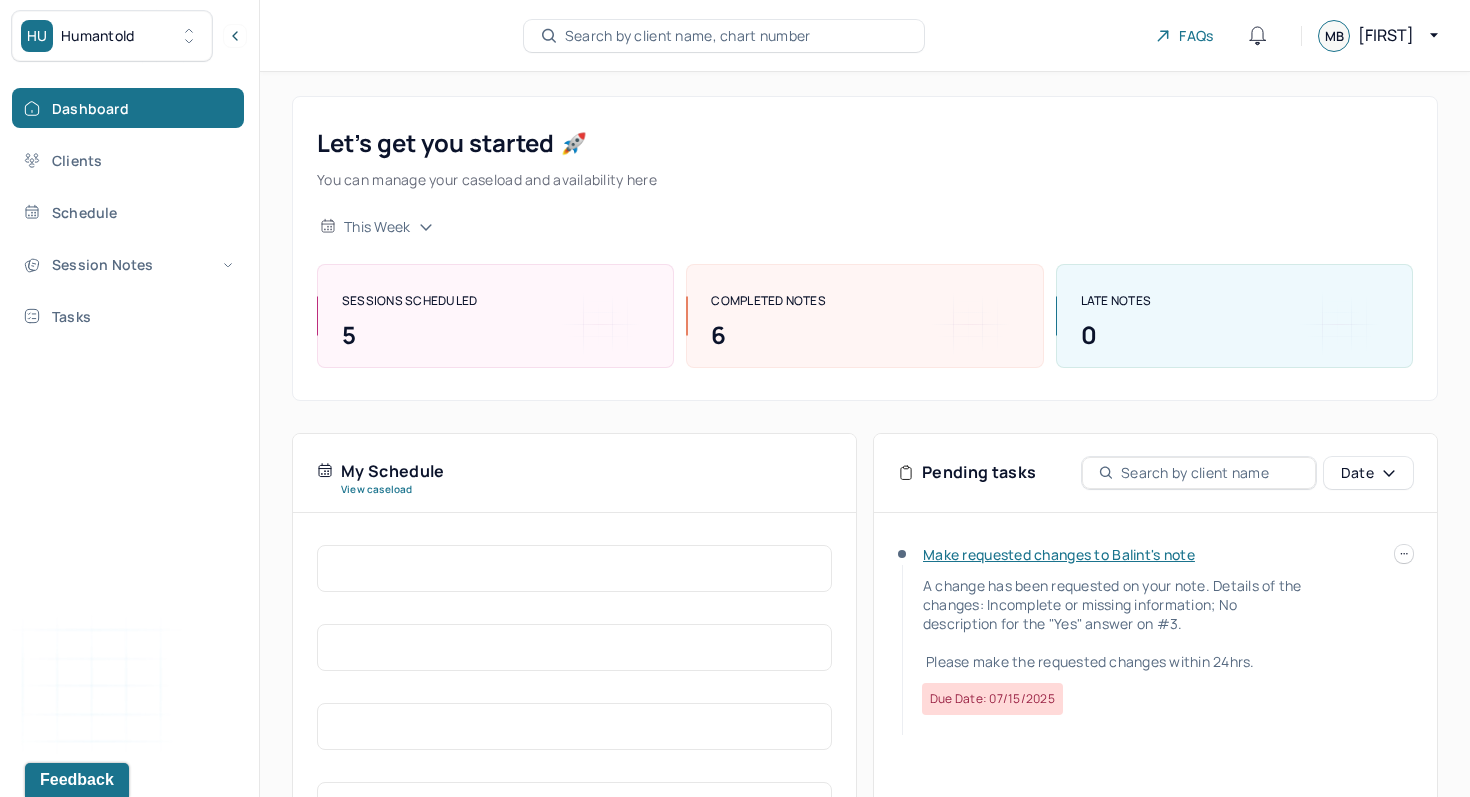 click on "Dashboard Clients Schedule Session Notes Tasks" at bounding box center [129, 212] 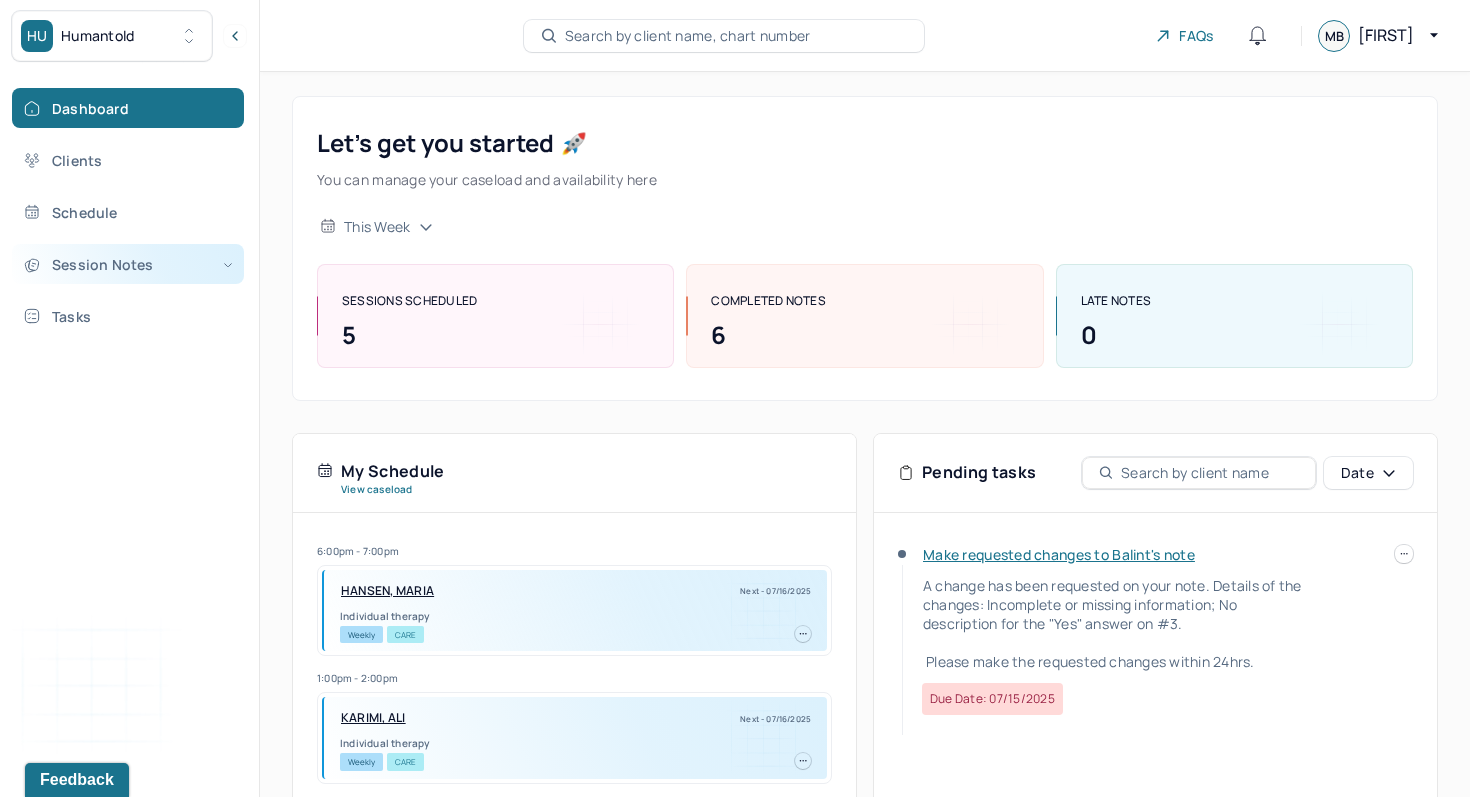 click on "Session Notes" at bounding box center (128, 264) 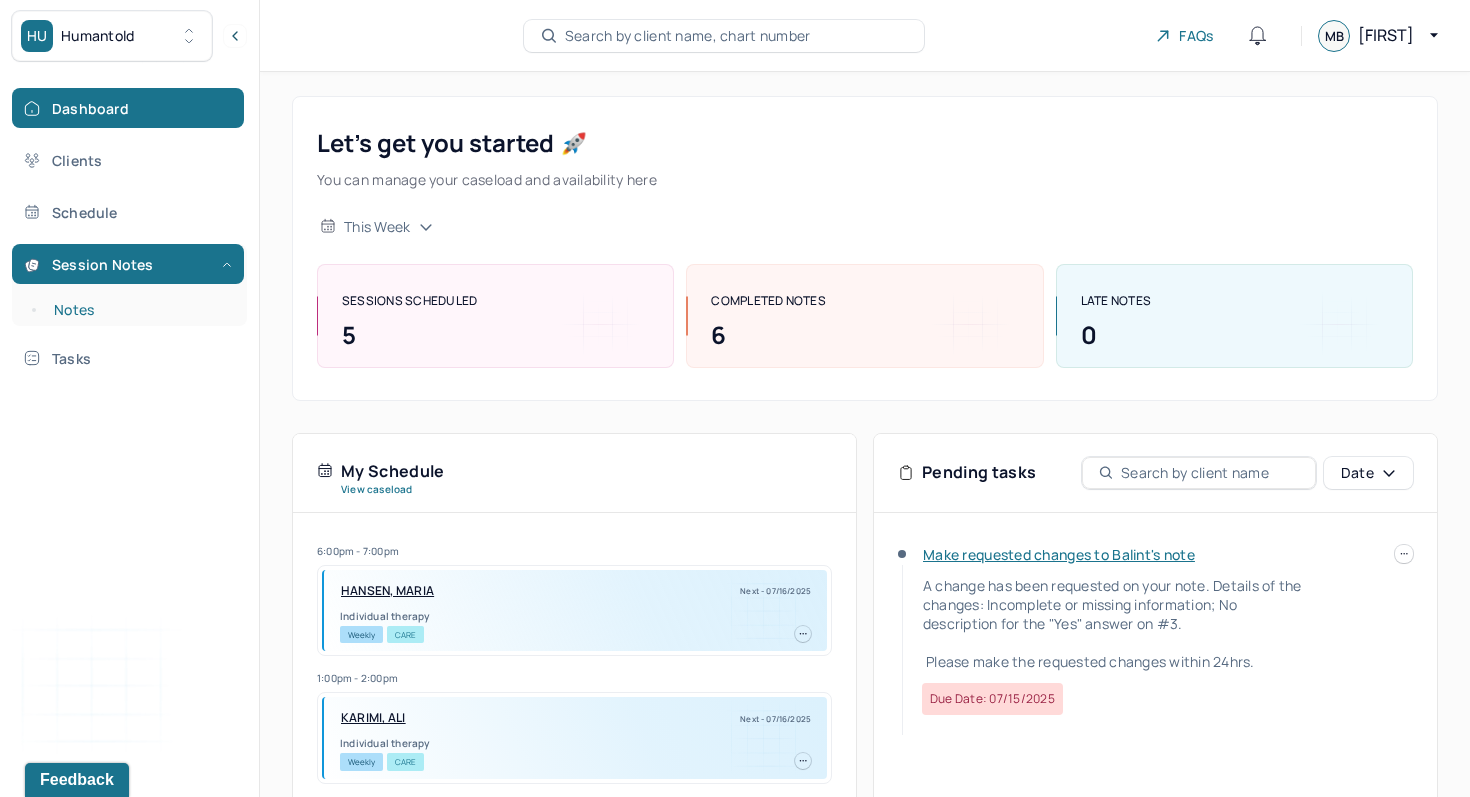 click on "Notes" at bounding box center [139, 310] 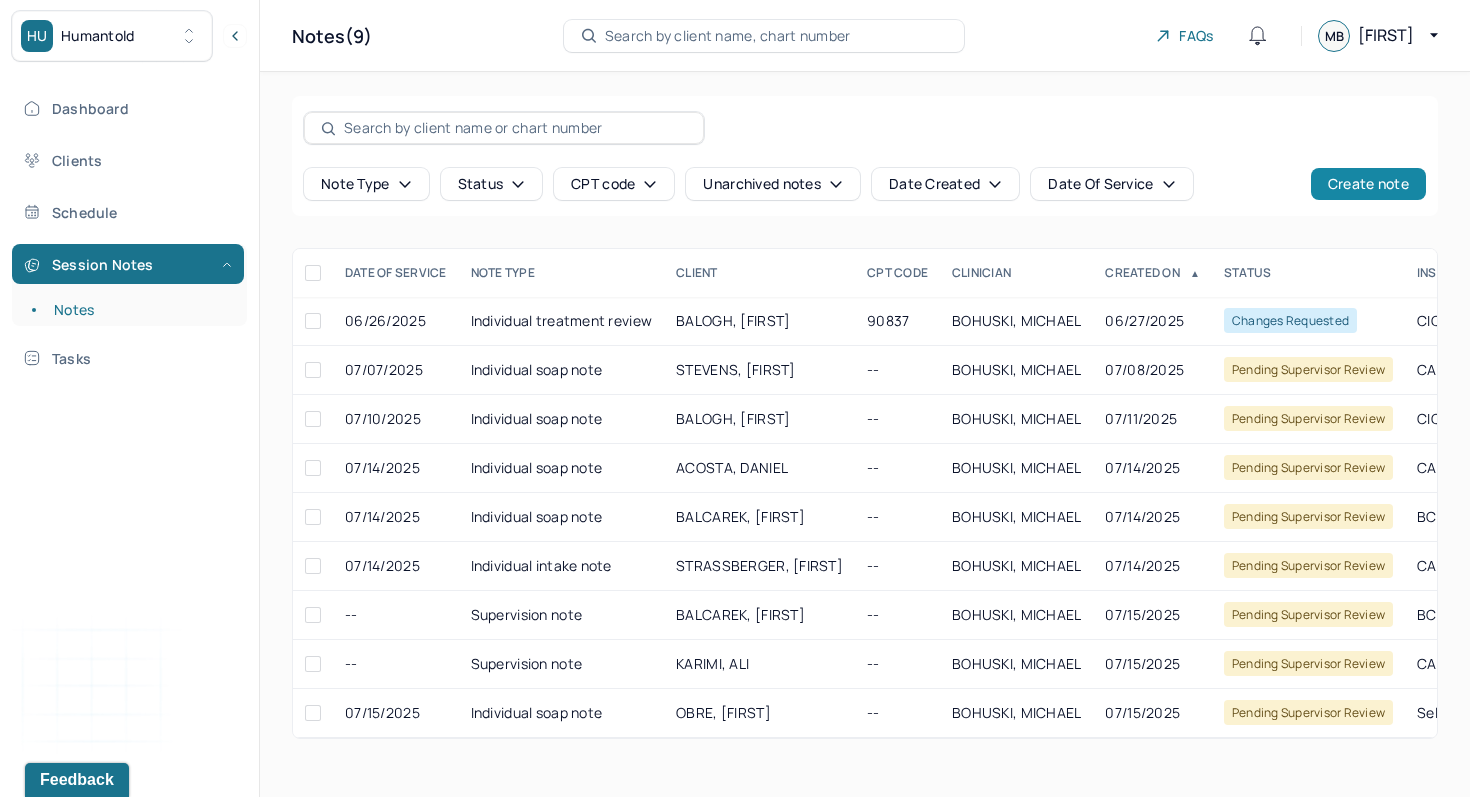 click on "Create note" at bounding box center [1368, 184] 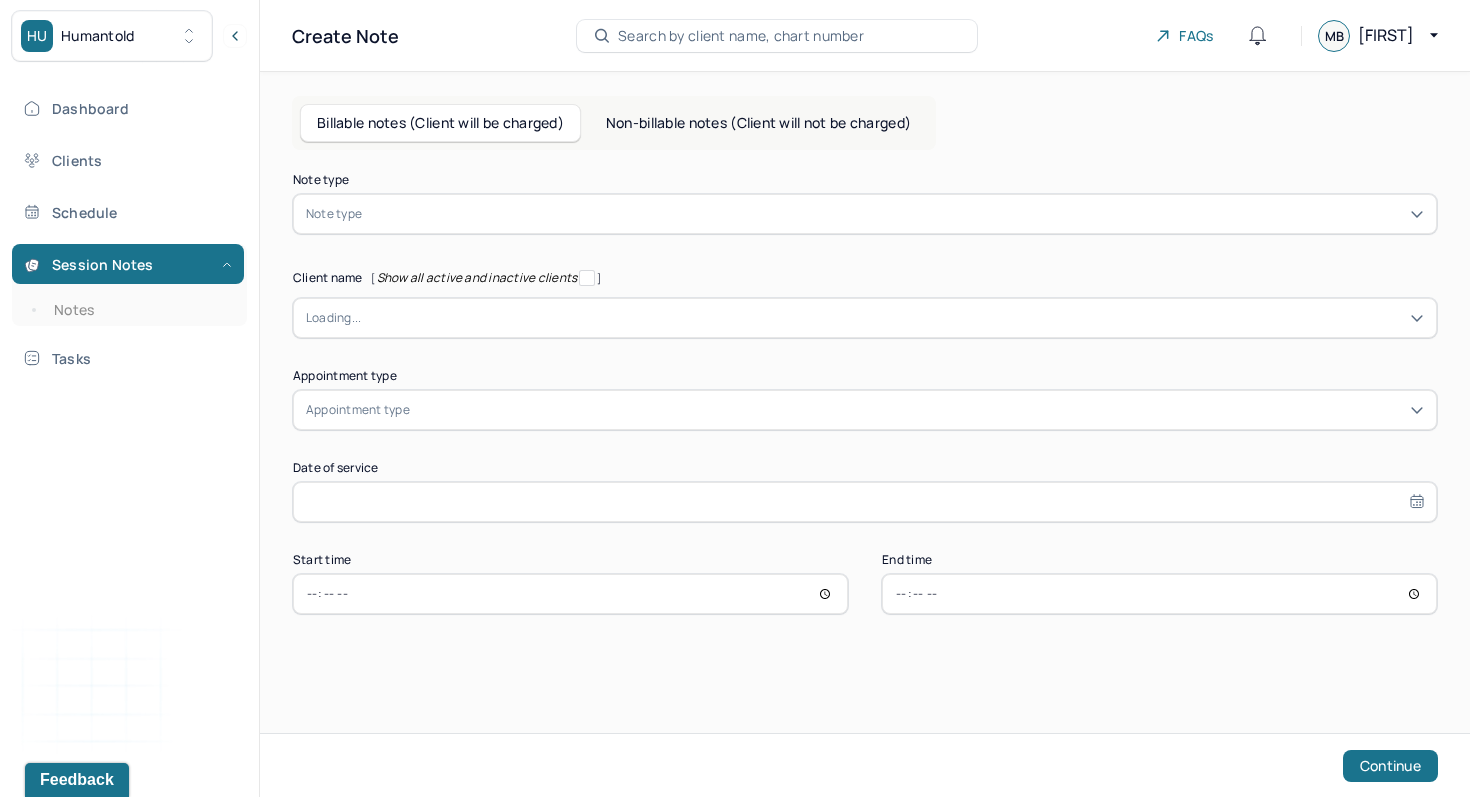click on "Non-billable notes (Client will not be charged)" at bounding box center [758, 123] 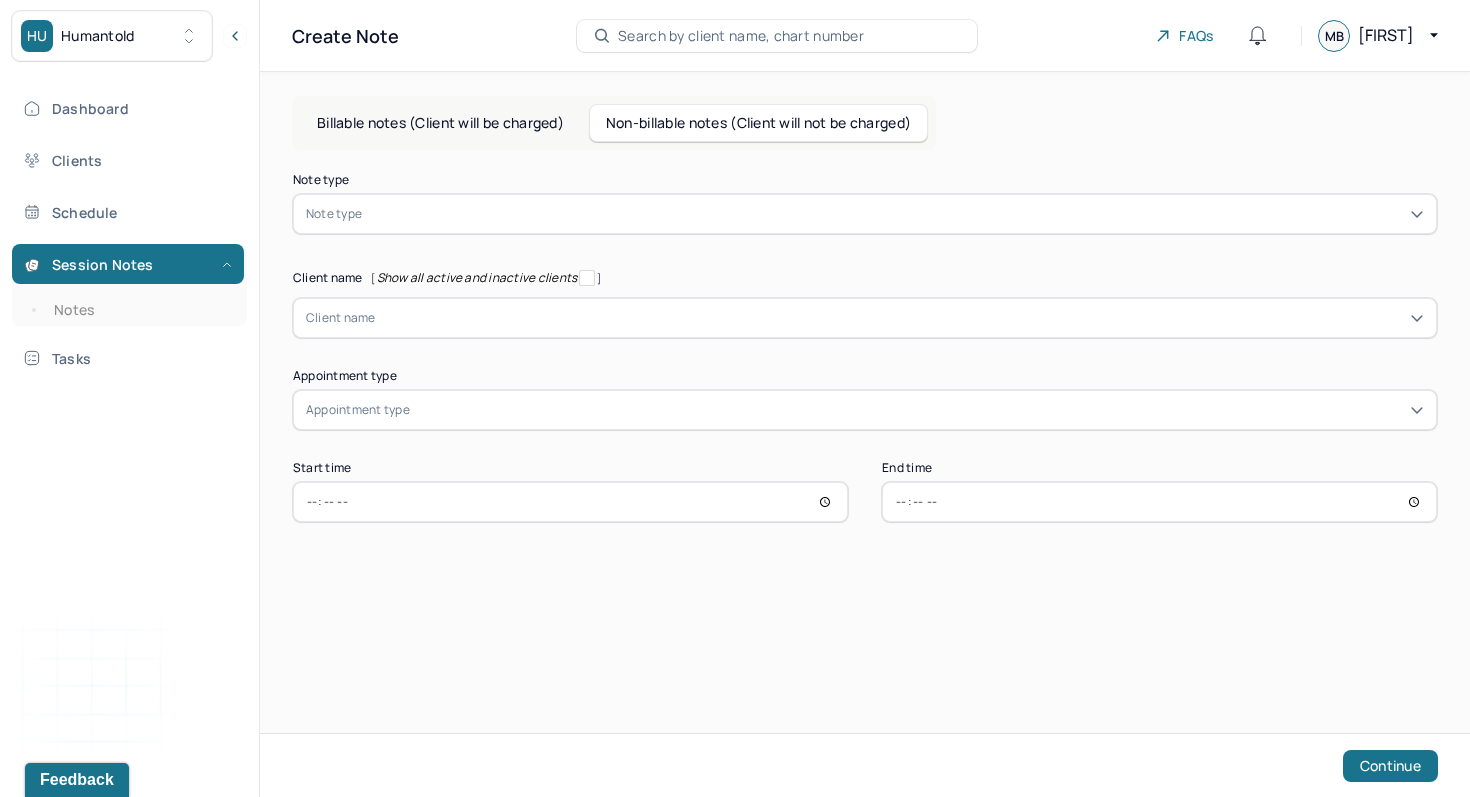 click at bounding box center [900, 318] 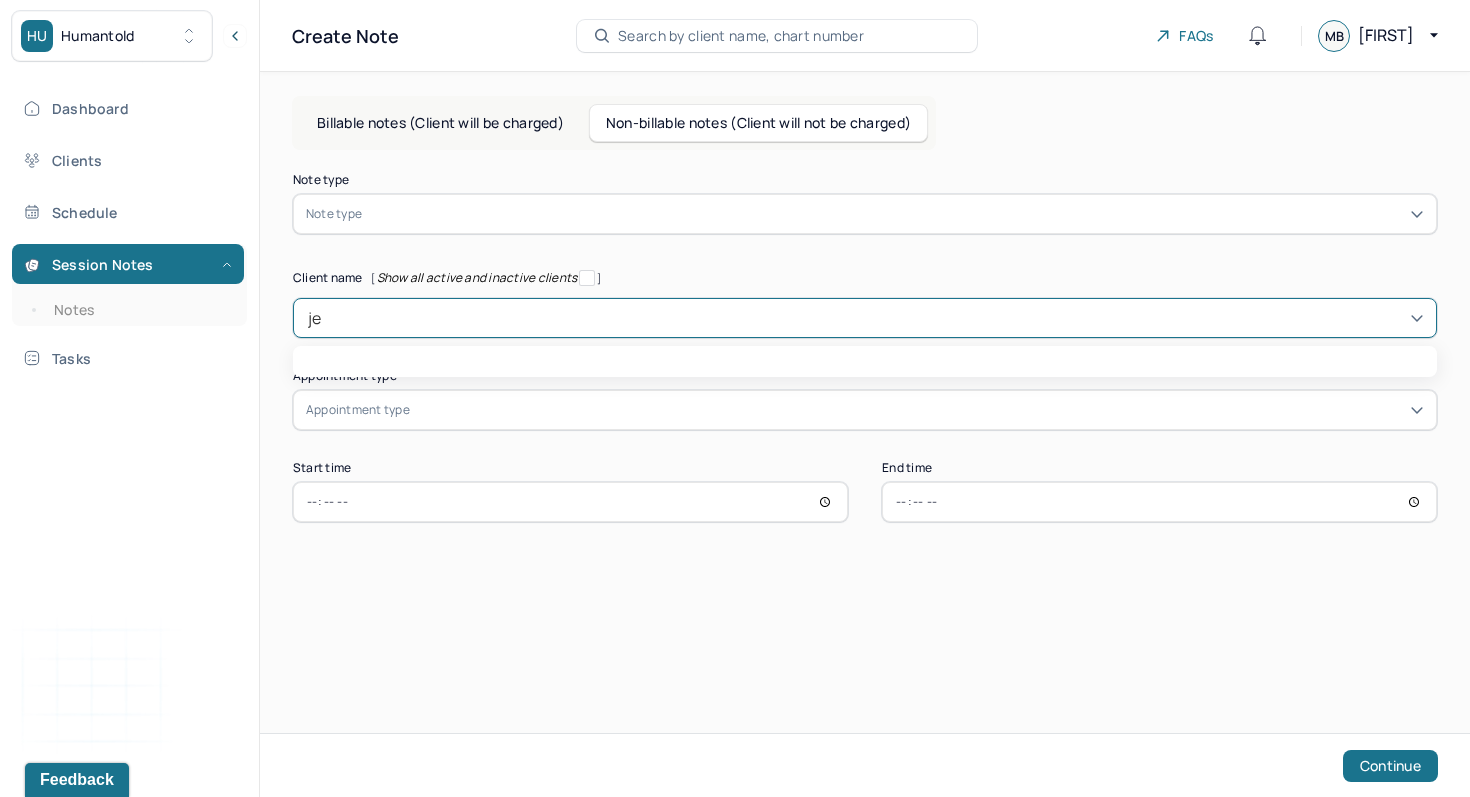 type on "[FIRST]" 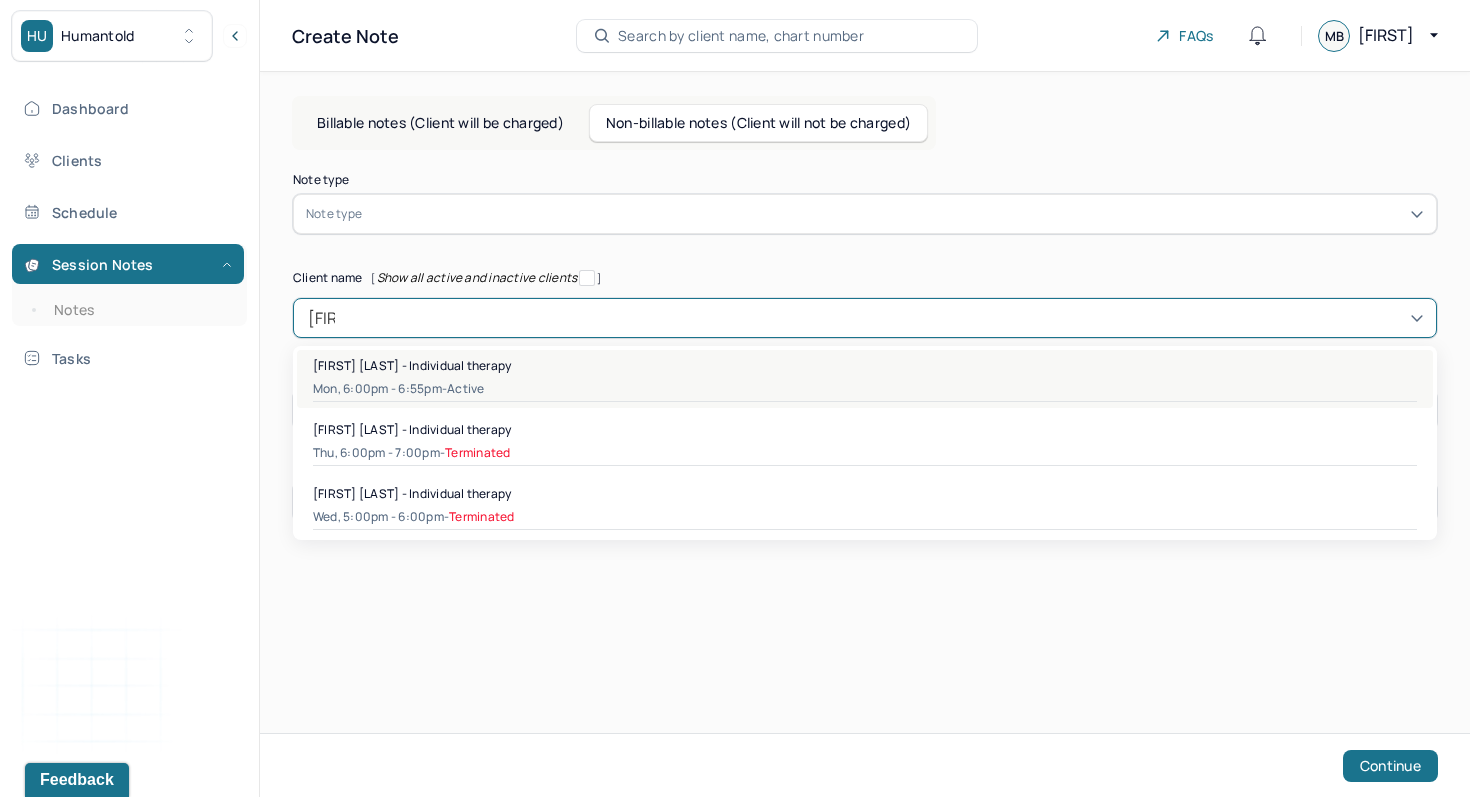 click on "[FIRST] [LAST] - Individual therapy" at bounding box center [412, 365] 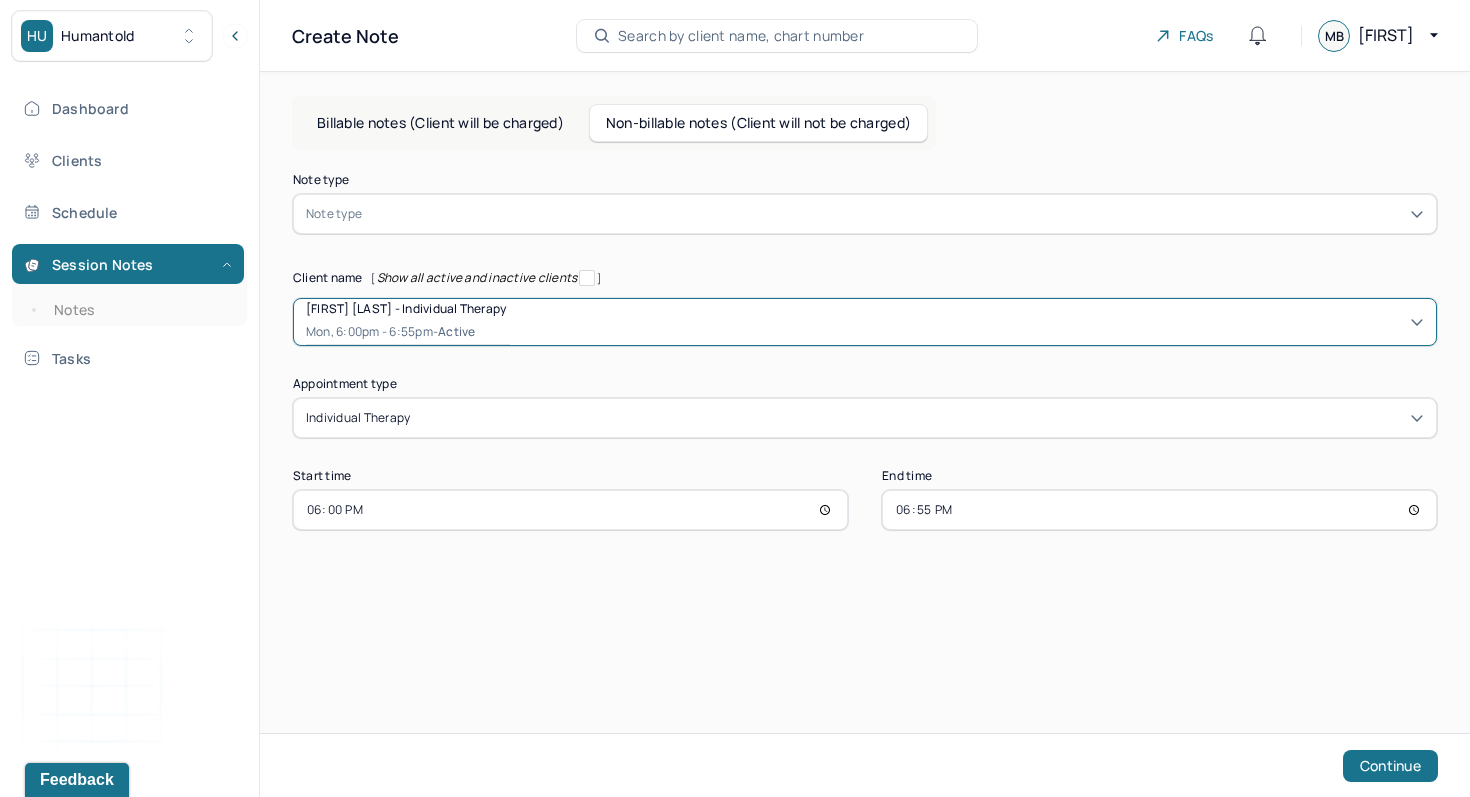 click at bounding box center (895, 214) 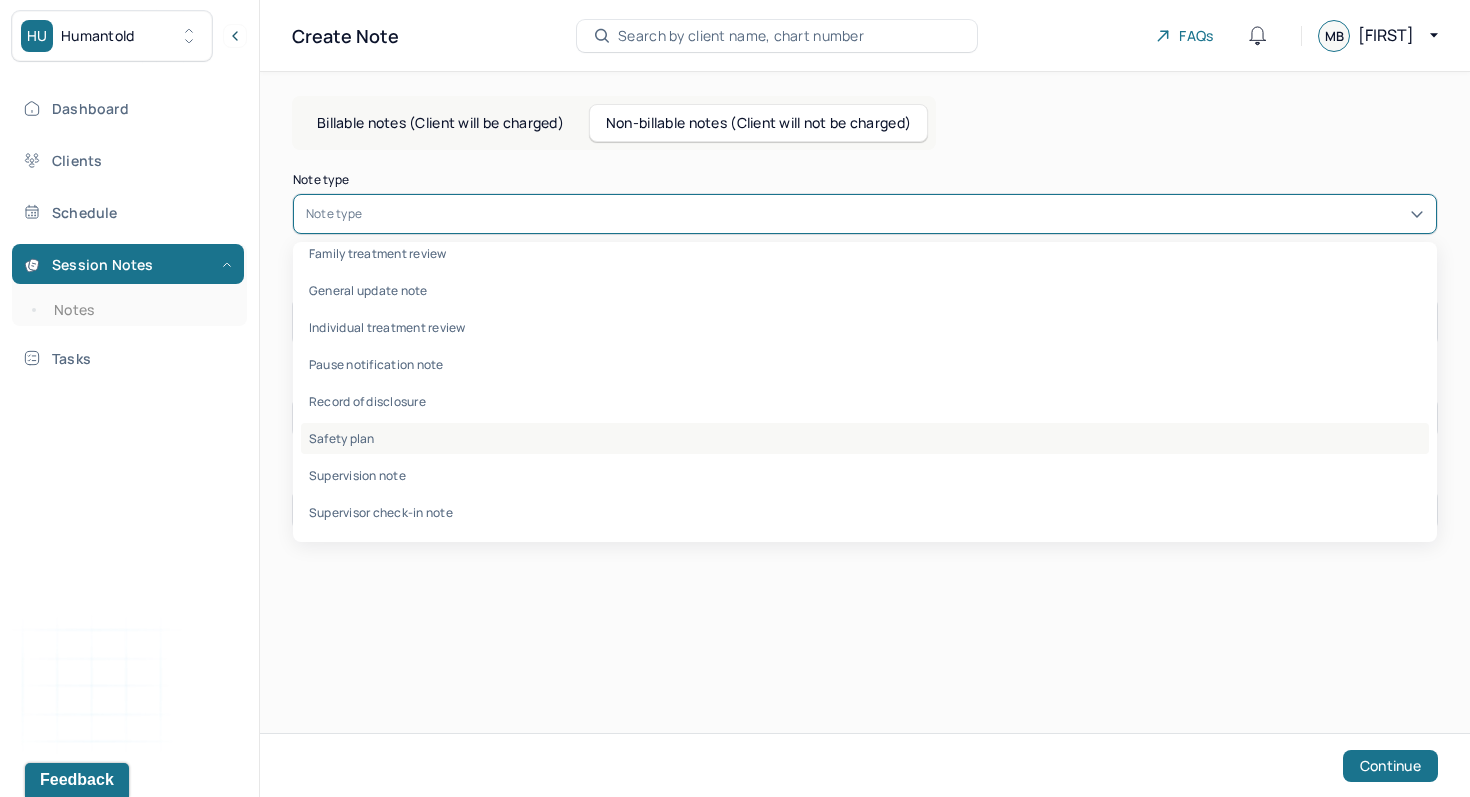 scroll, scrollTop: 59, scrollLeft: 0, axis: vertical 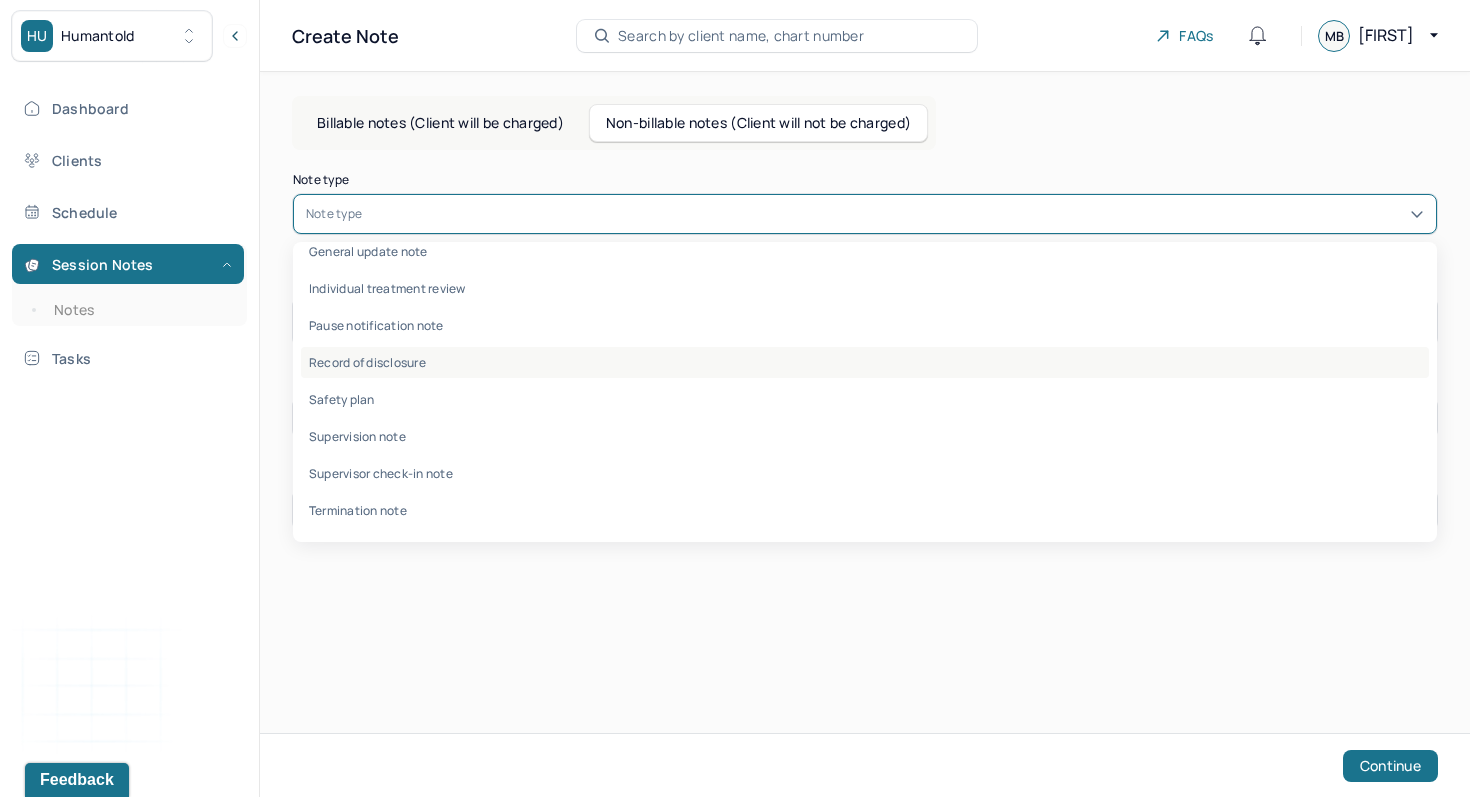 click on "Record of disclosure" at bounding box center (865, 362) 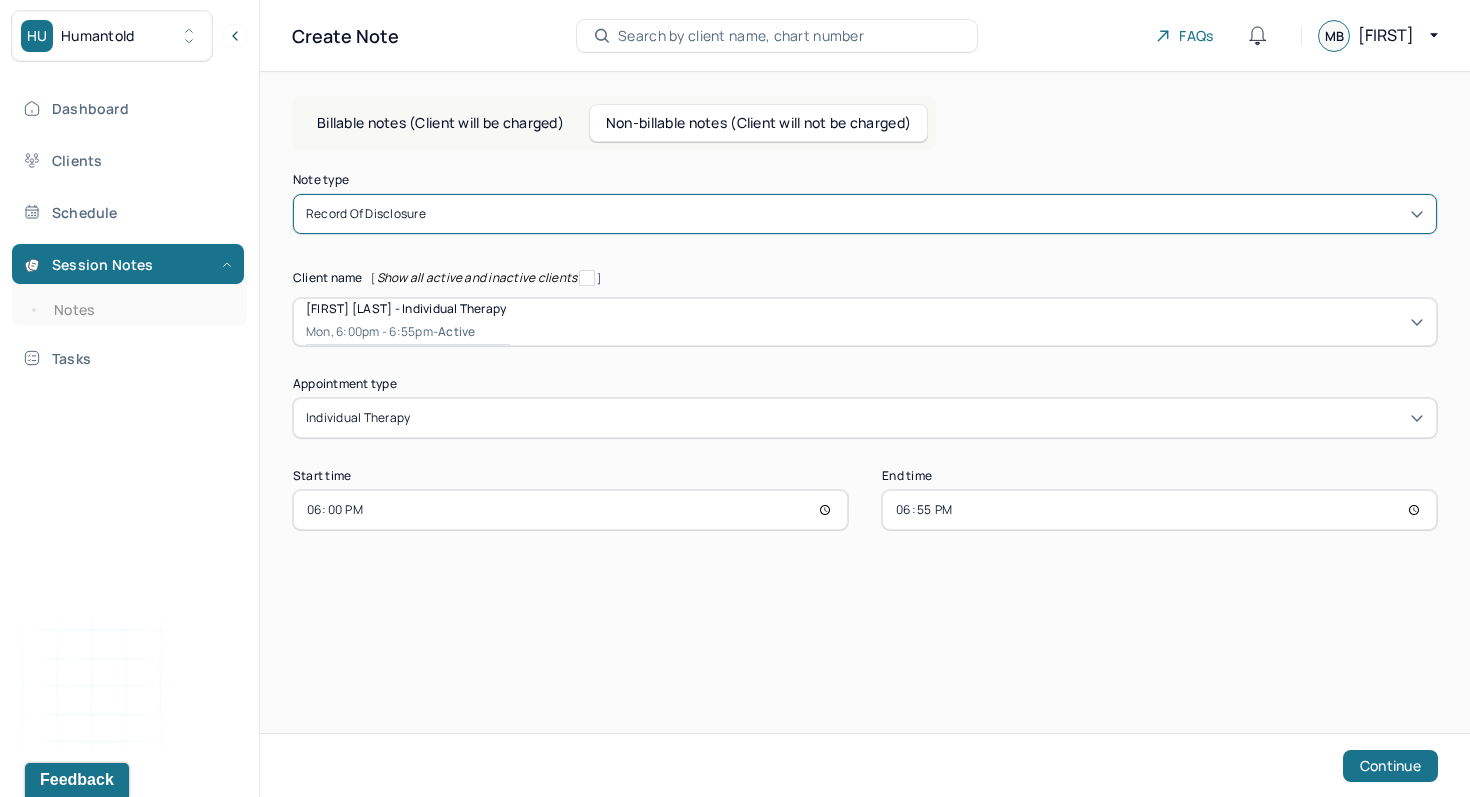 click on "18:00" at bounding box center [570, 510] 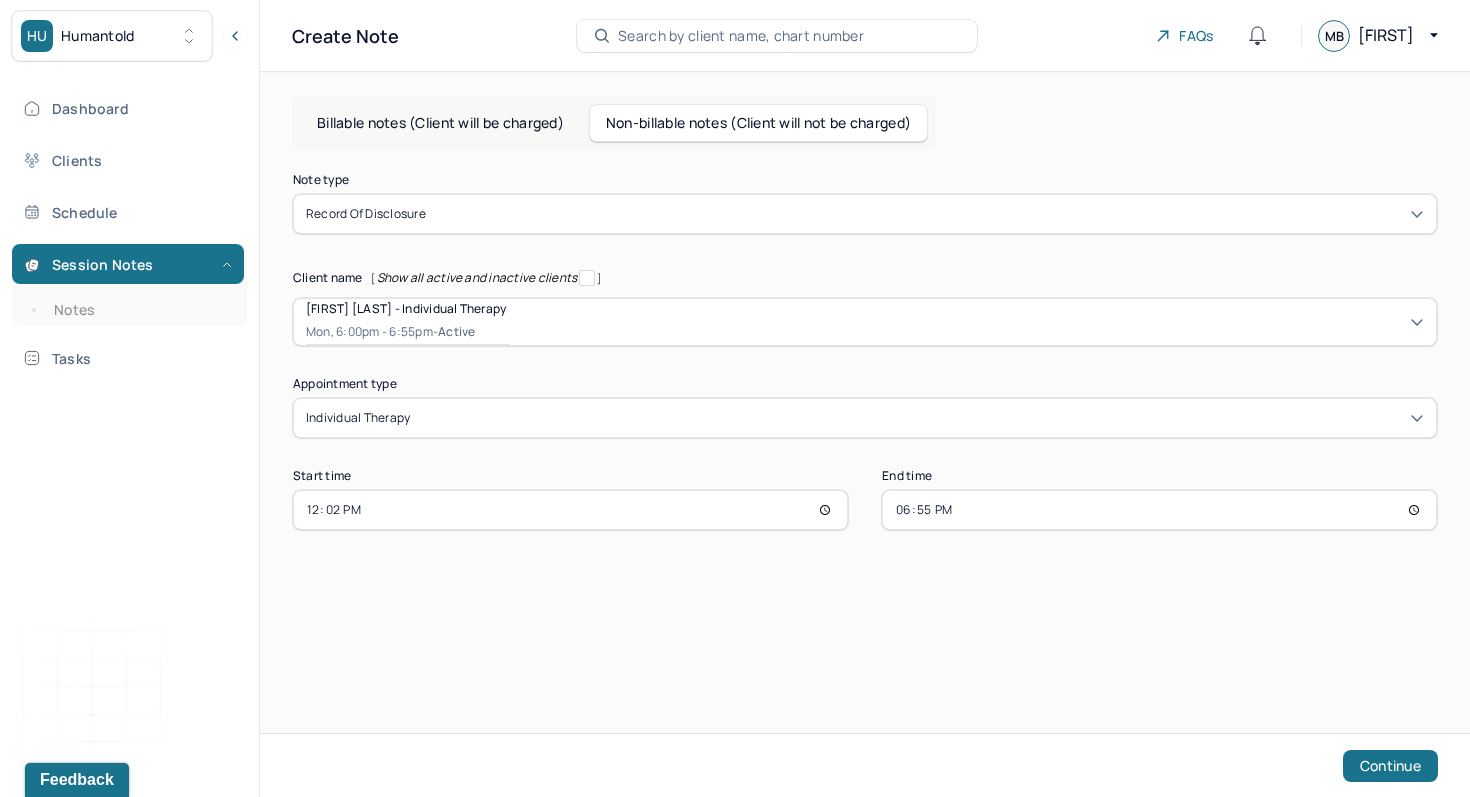 type on "12:23" 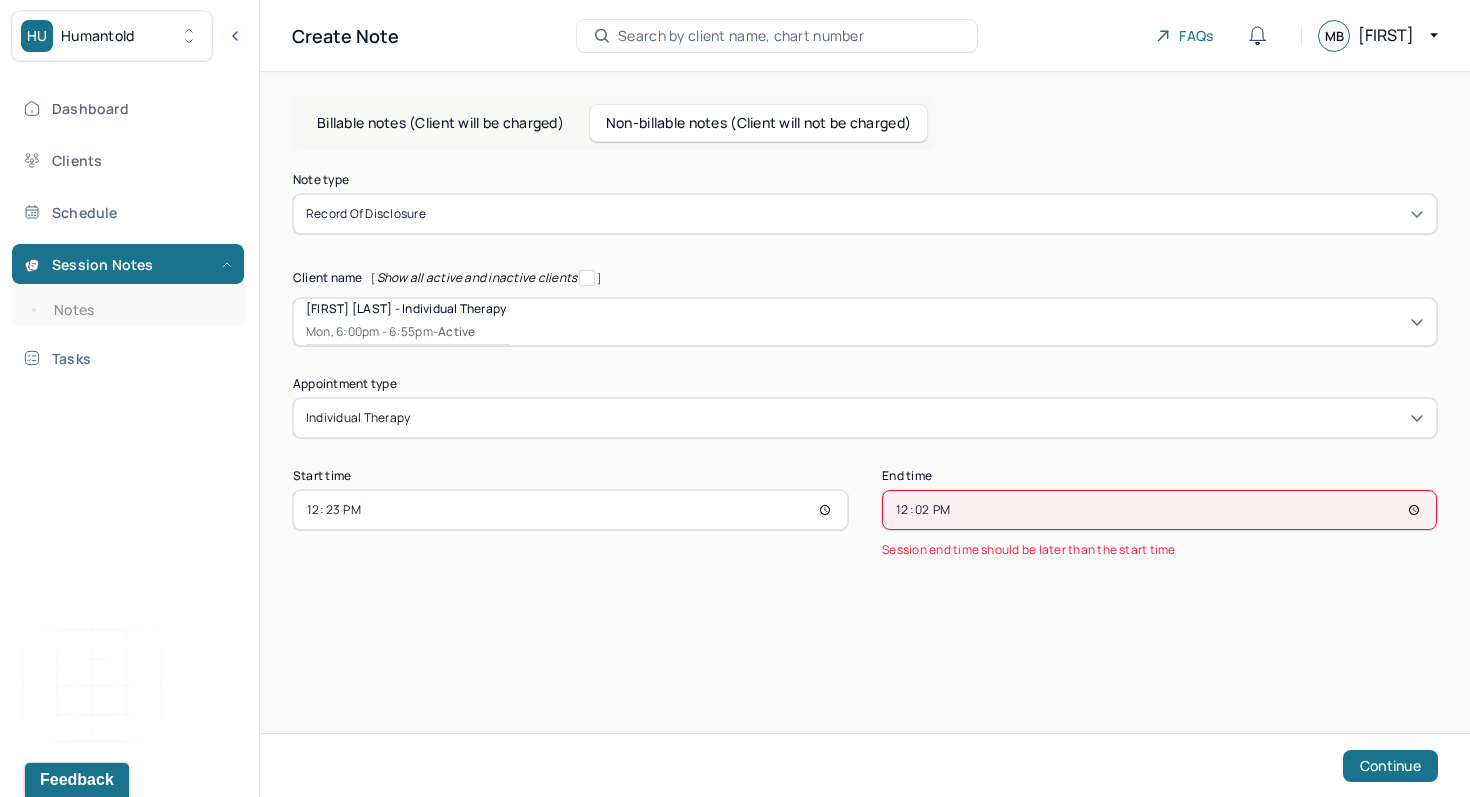 type on "12:28" 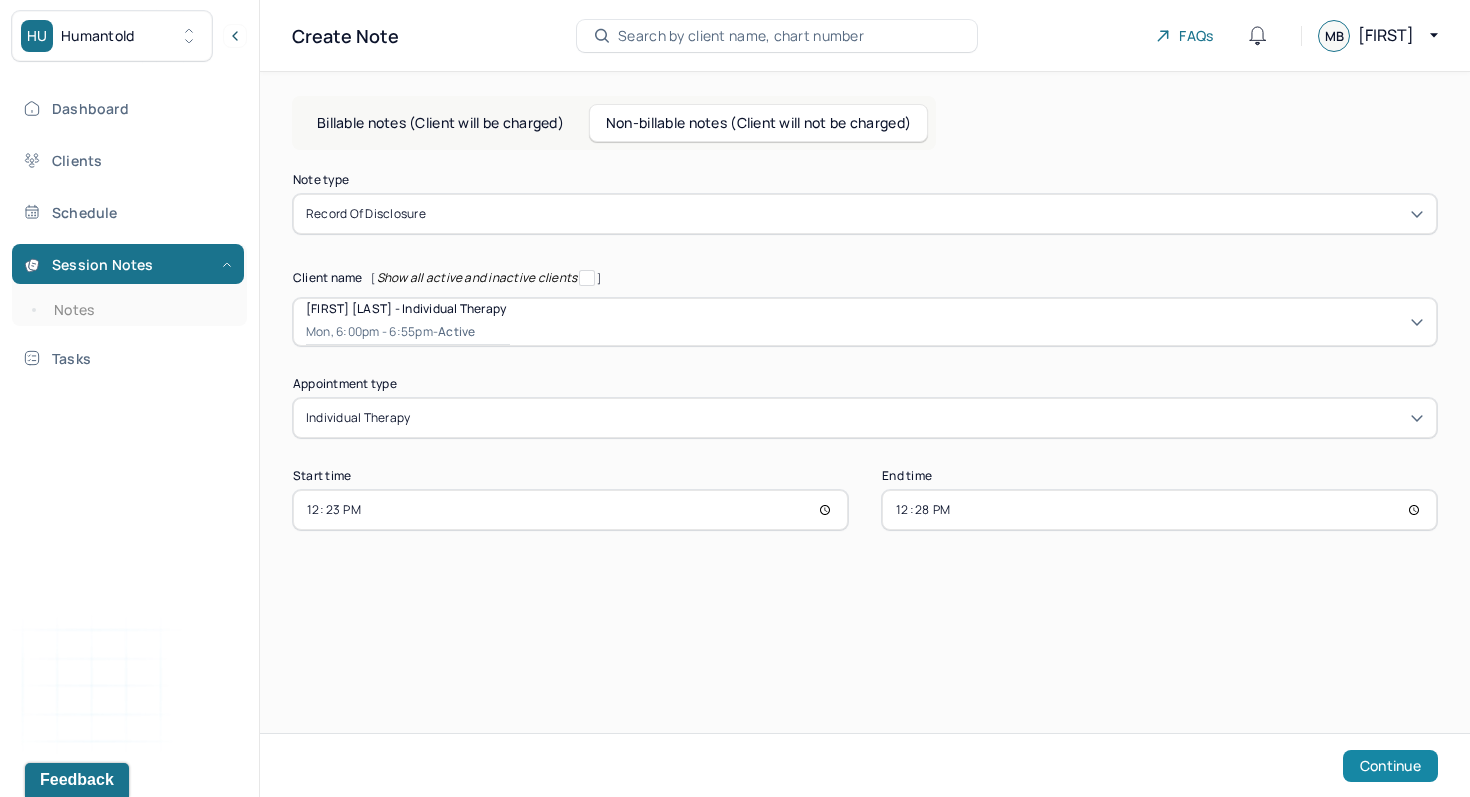 click on "Continue" at bounding box center (1390, 766) 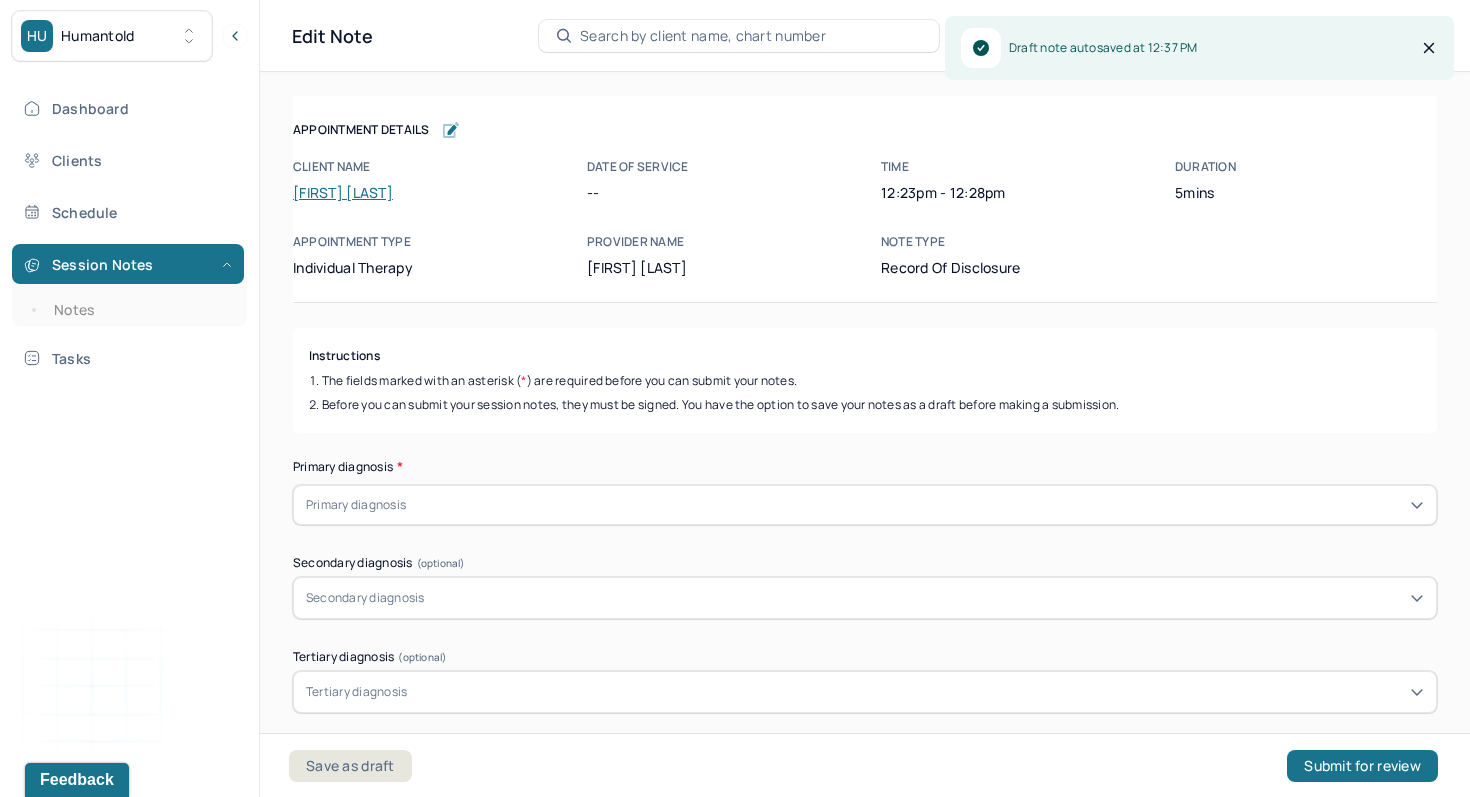 click at bounding box center (917, 505) 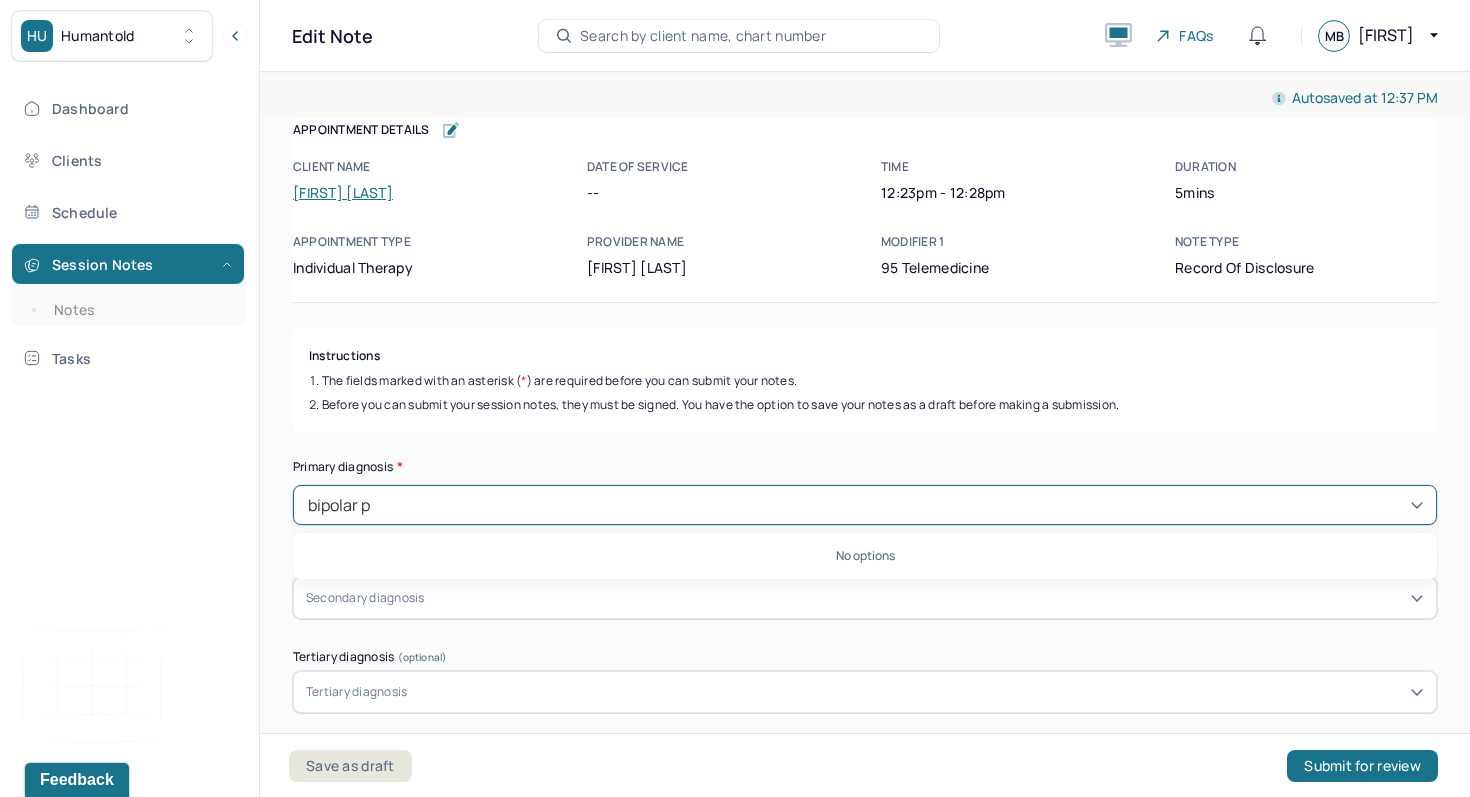 scroll, scrollTop: 0, scrollLeft: 0, axis: both 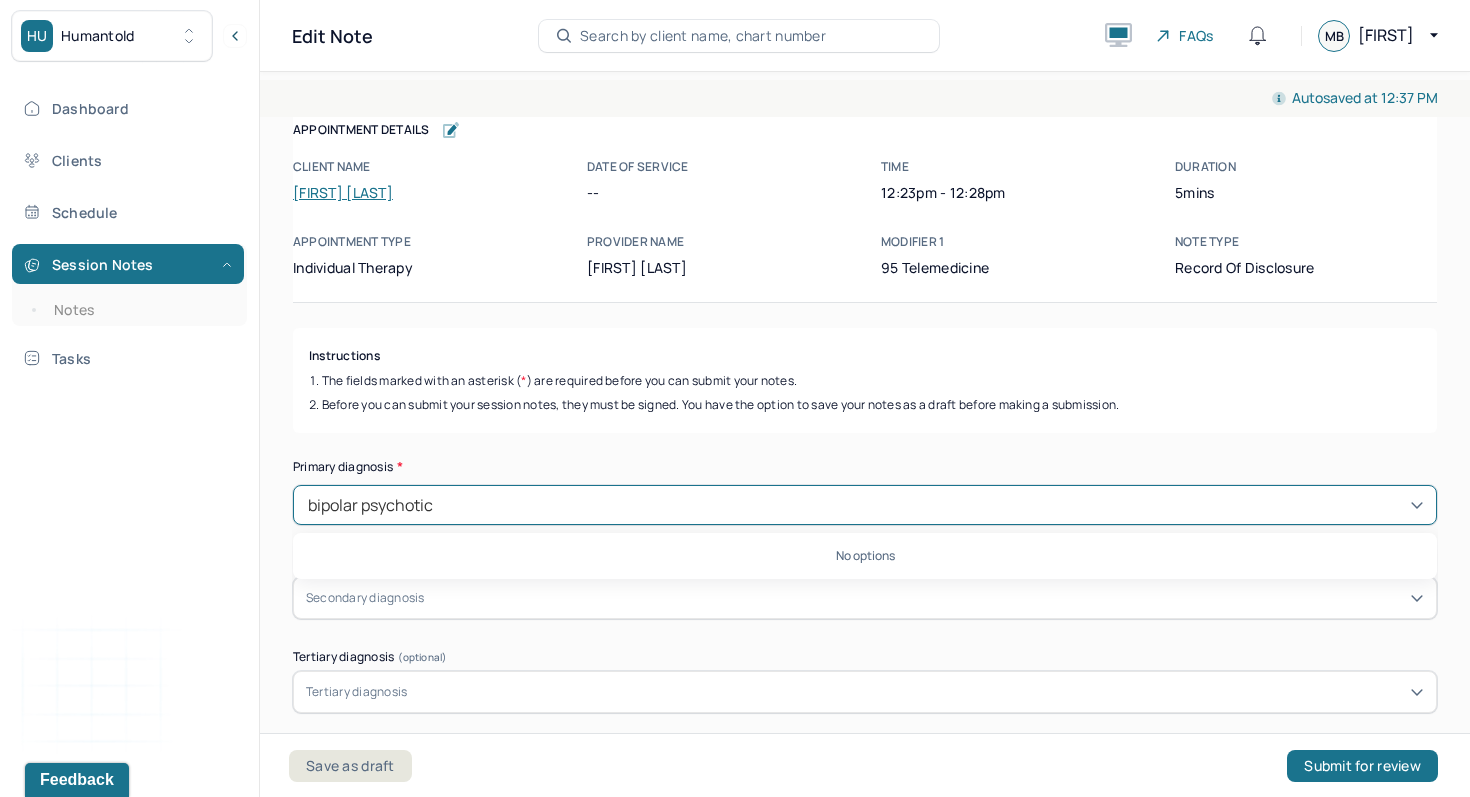 click on "Submit for review" at bounding box center [1362, 766] 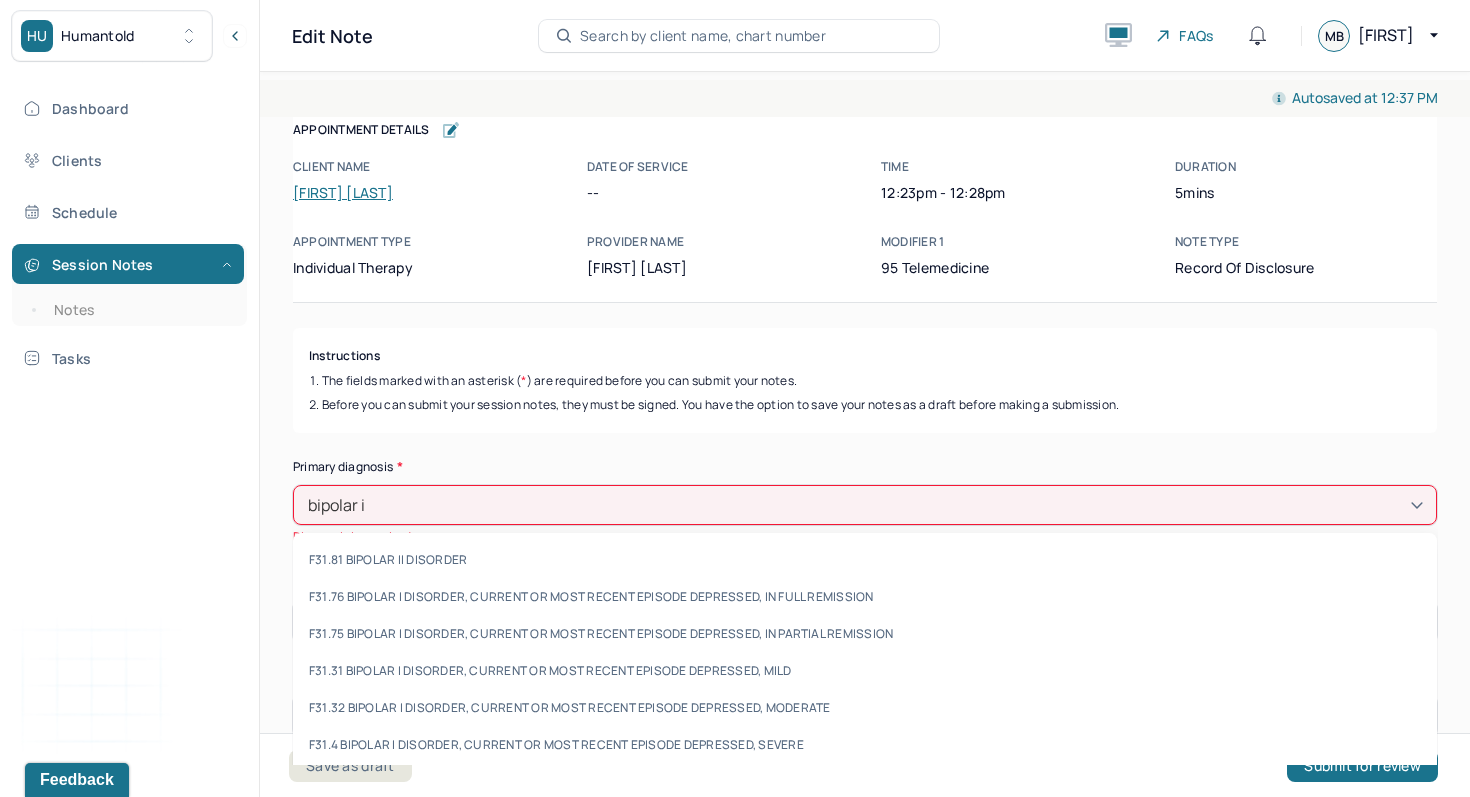 scroll, scrollTop: 0, scrollLeft: 0, axis: both 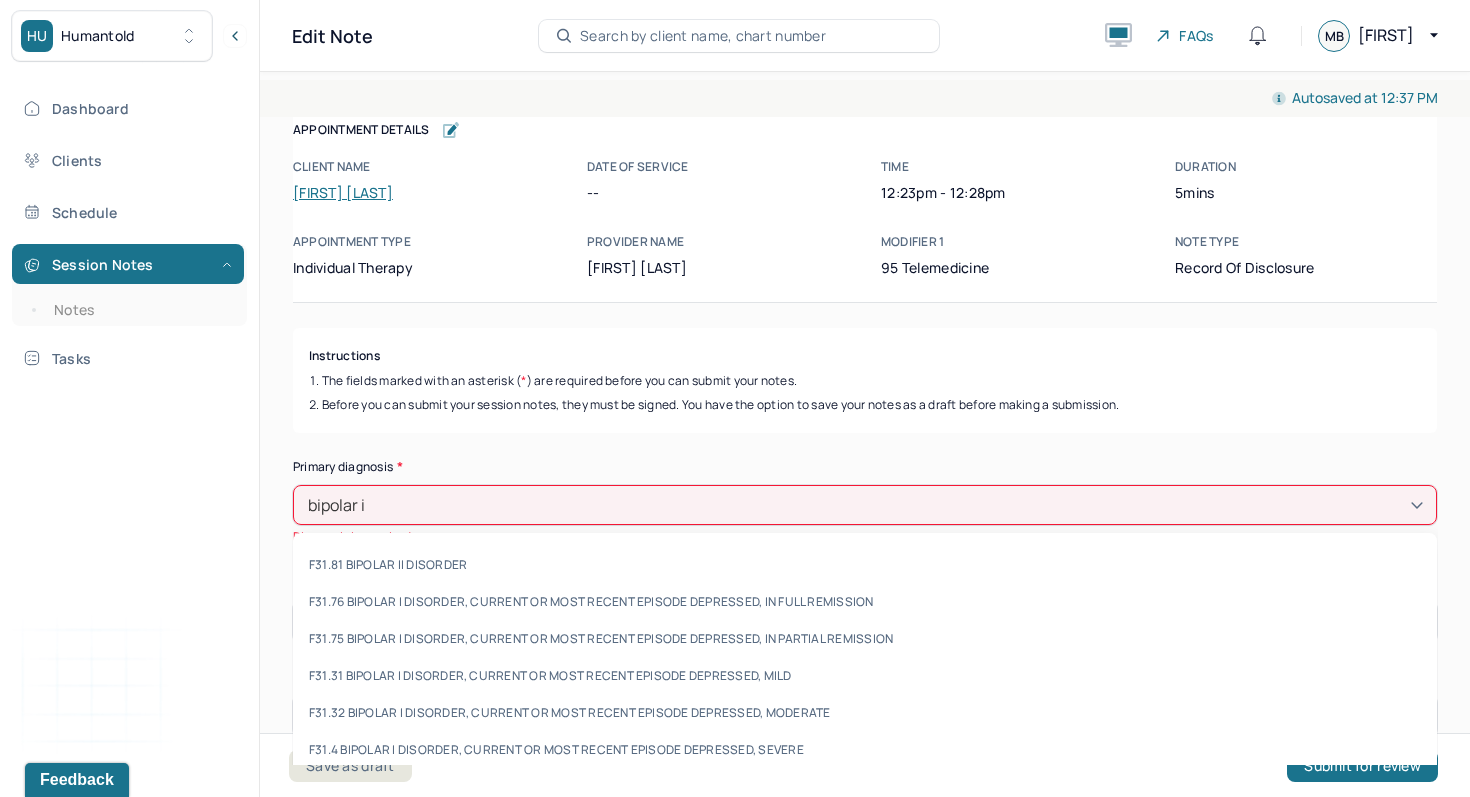type on "bipolar i" 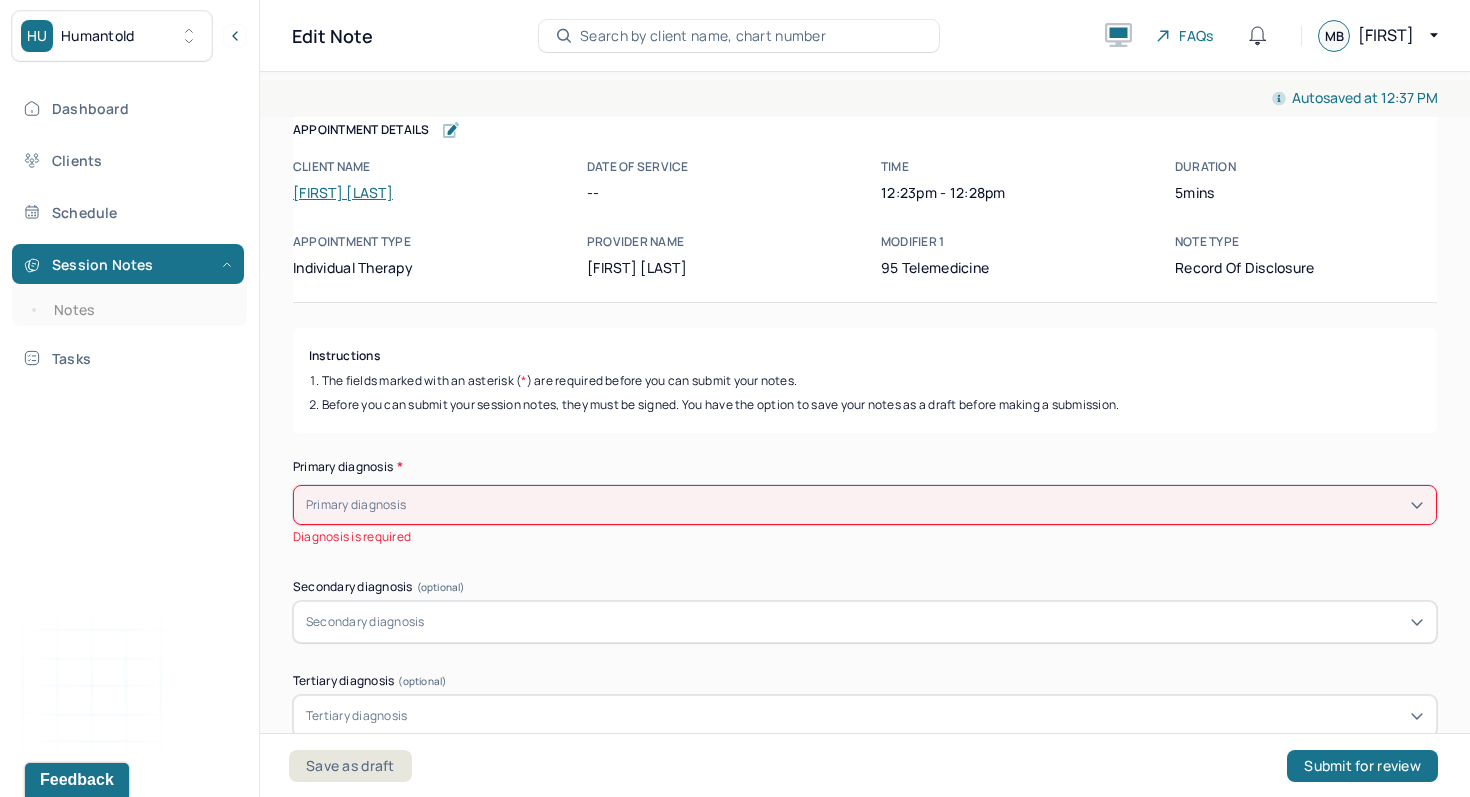 click at bounding box center [917, 505] 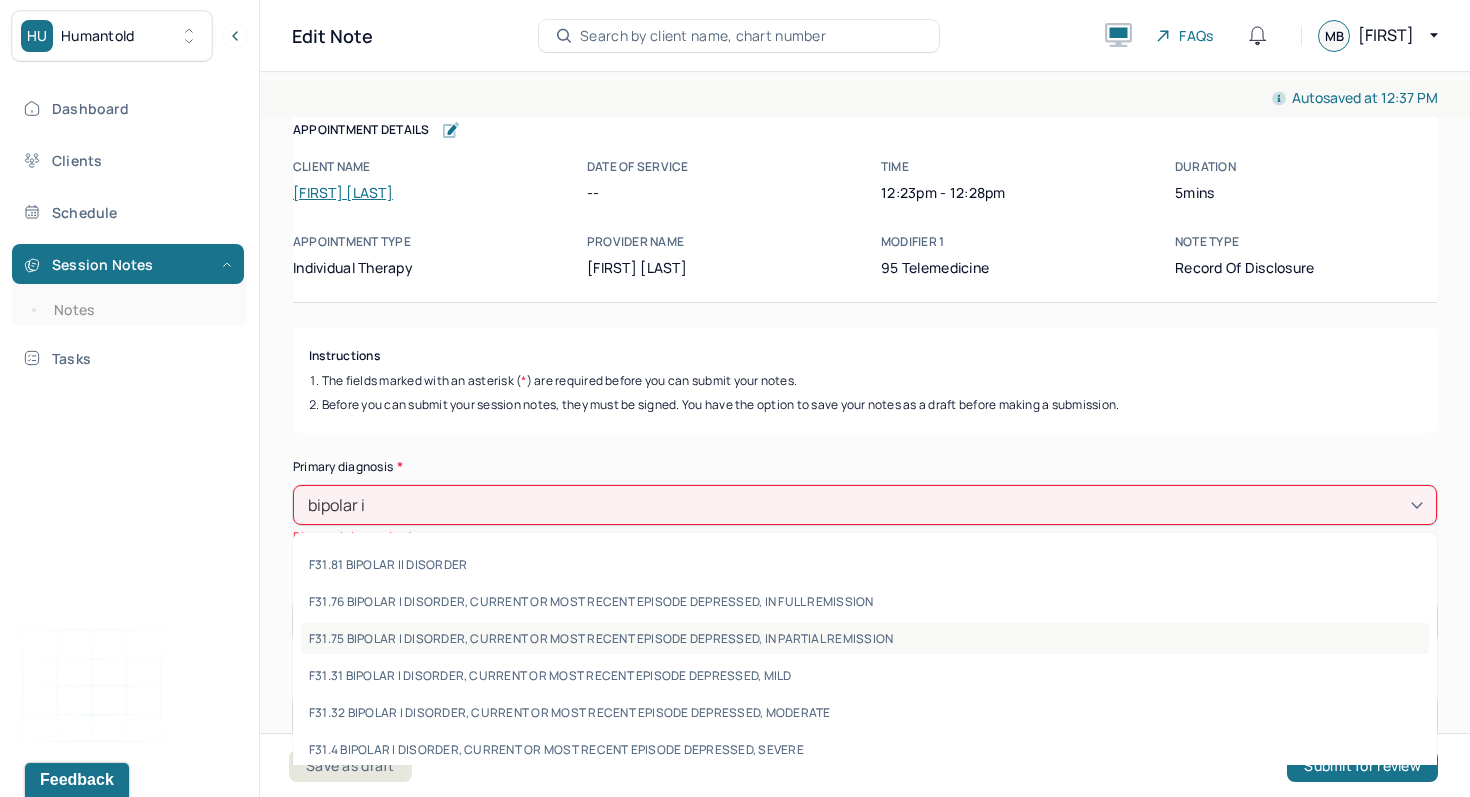 scroll, scrollTop: 244, scrollLeft: 0, axis: vertical 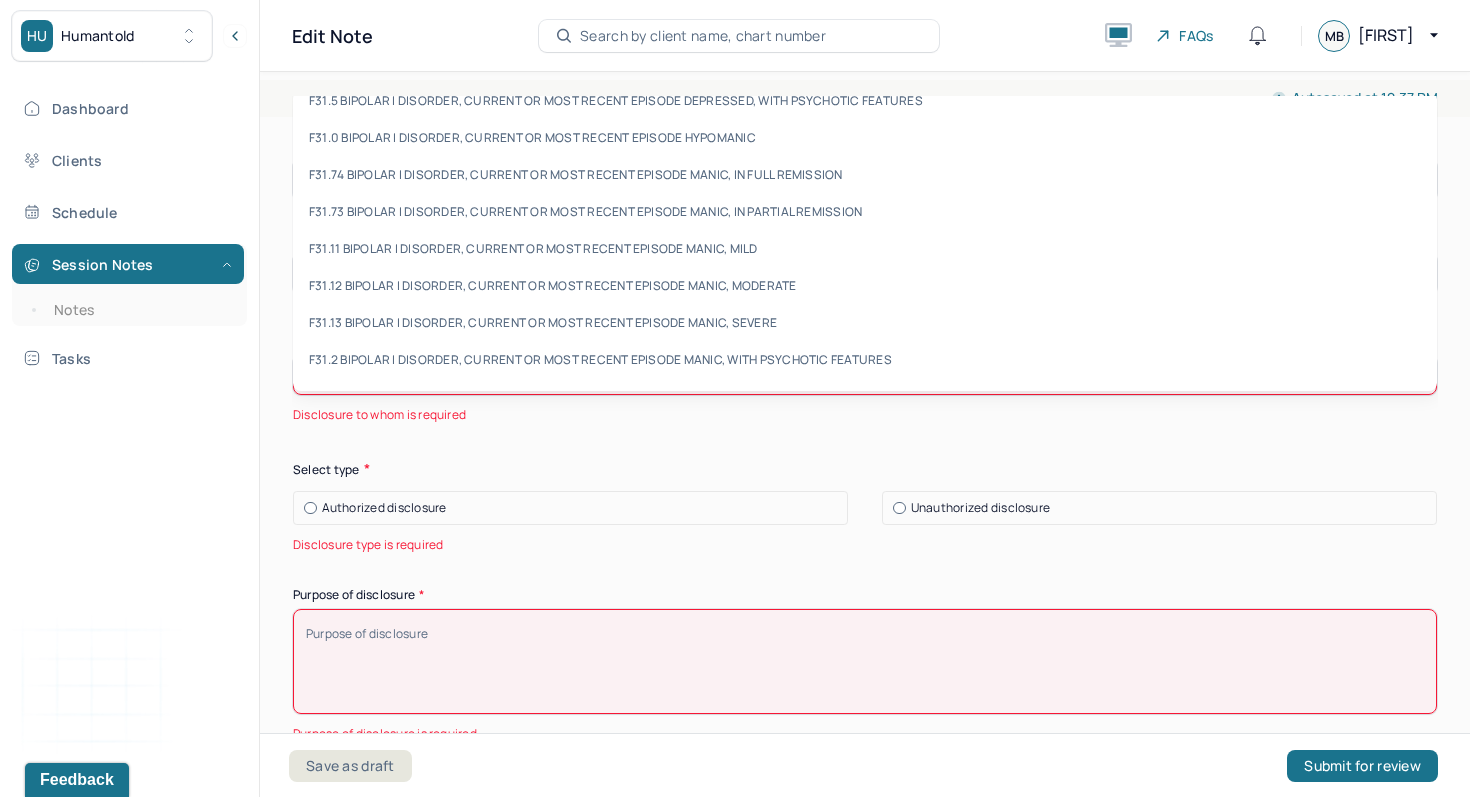 type on "bipolar i" 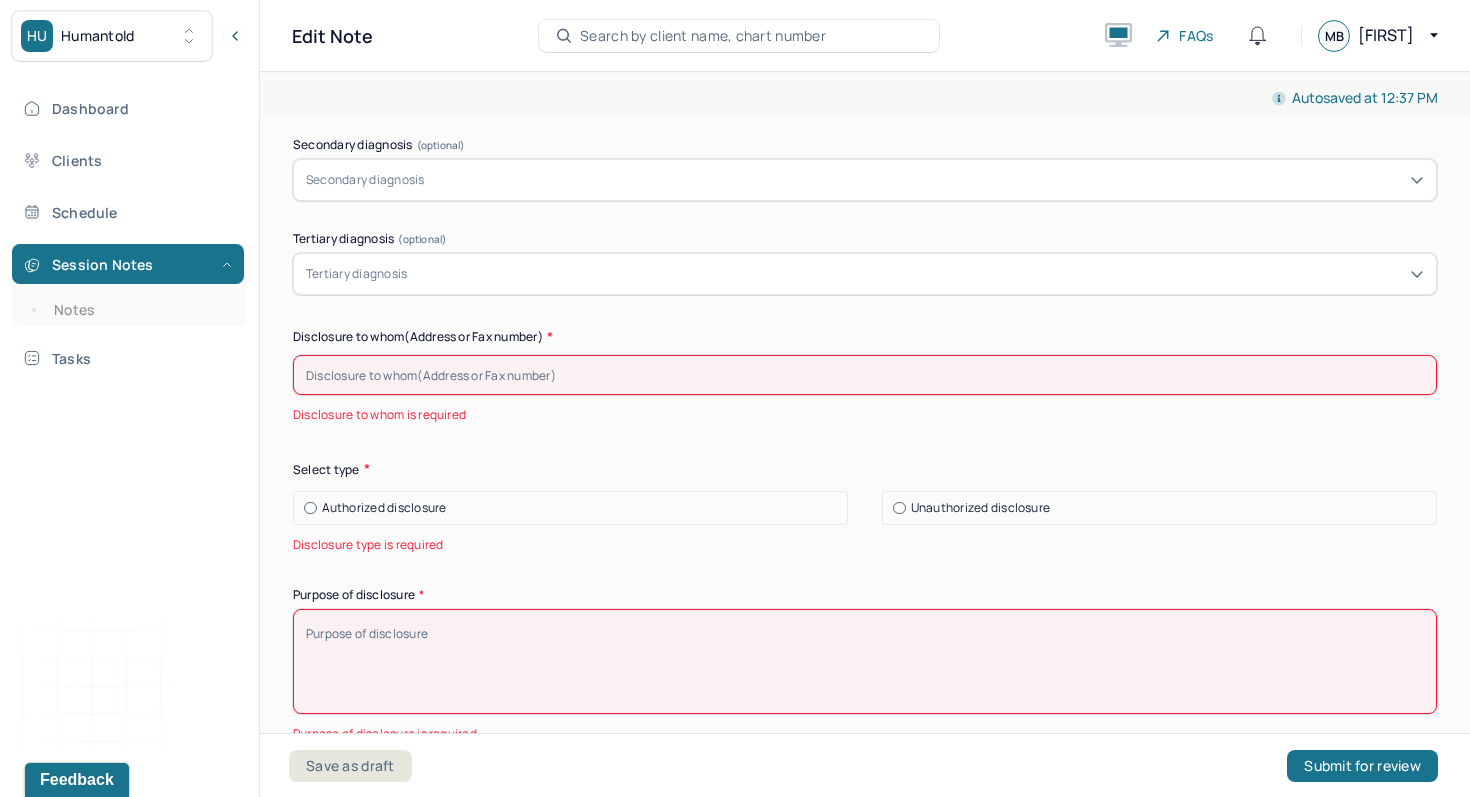 click on "Instructions The fields marked with an asterisk ( * ) are required before you can submit your notes. Before you can submit your session notes, they must be signed. You have the option to save your notes as a draft before making a submission. Primary diagnosis * Primary diagnosis Diagnosis is required Secondary diagnosis (optional) Secondary diagnosis Tertiary diagnosis (optional) Tertiary diagnosis Disclosure to whom(Address or Fax number) * Disclosure to whom is required Select type Authorized disclosure Unauthorized disclosure Disclosure type is required Purpose of disclosure * Purpose of disclosure is required Type disclosed * Type disclosed Type disclosed is required Method of disclosure * Method of disclosure Method of disclosure is required Record of Disclosure of PHI/EPHI * Field is required Sign note here Provider's Initials * Signature is required   Save as draft     Submit for review" at bounding box center (865, 676) 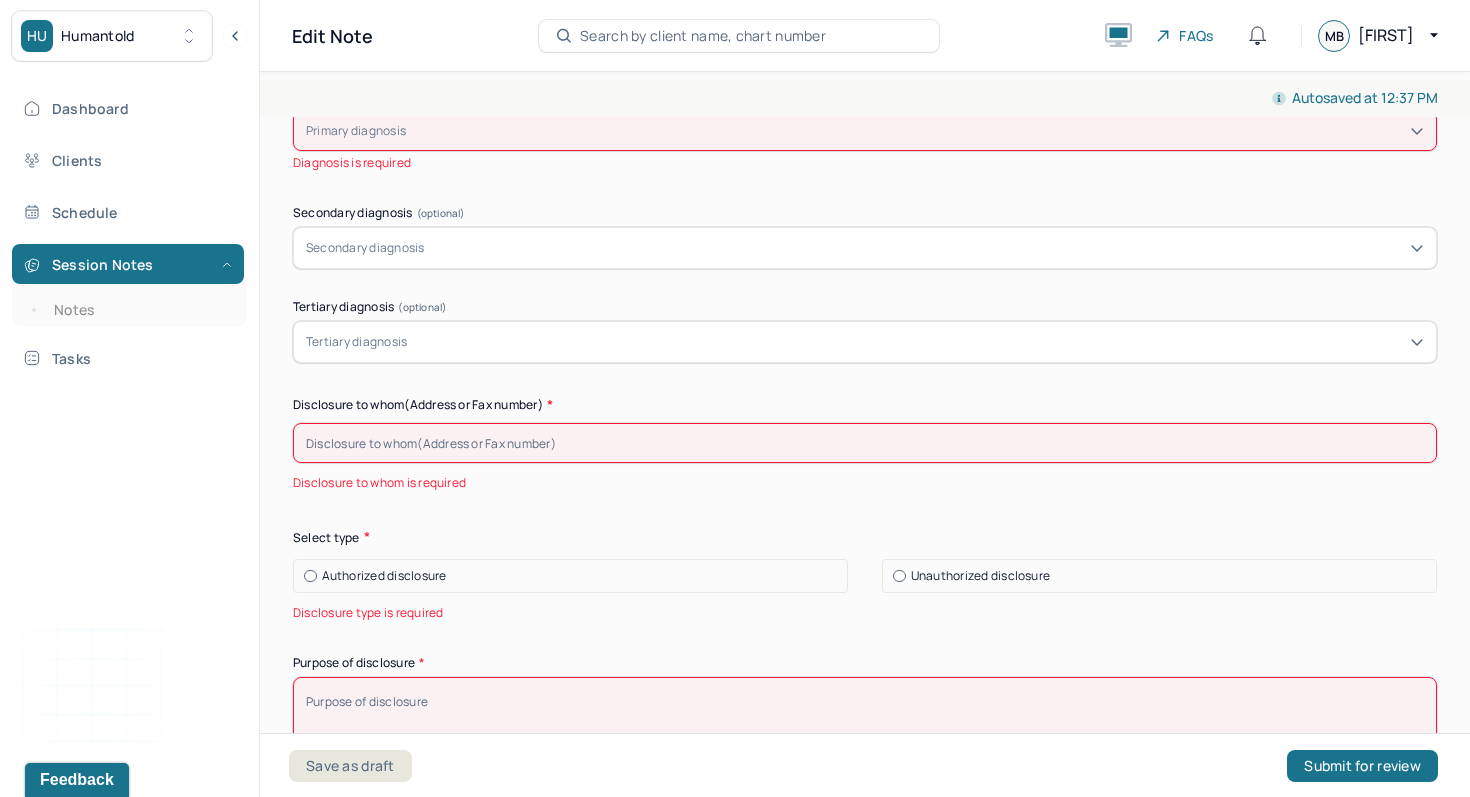 scroll, scrollTop: 373, scrollLeft: 0, axis: vertical 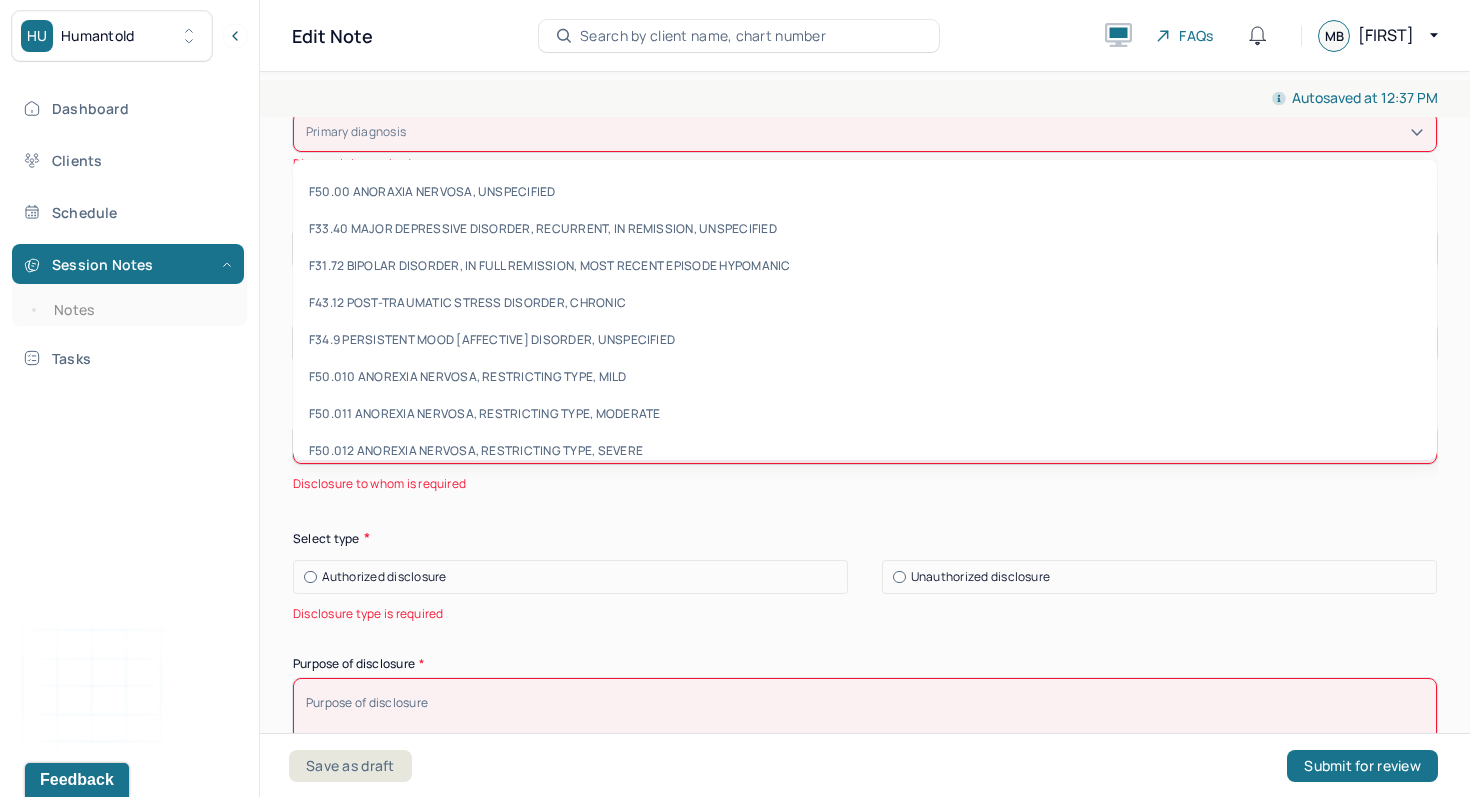 click at bounding box center (917, 132) 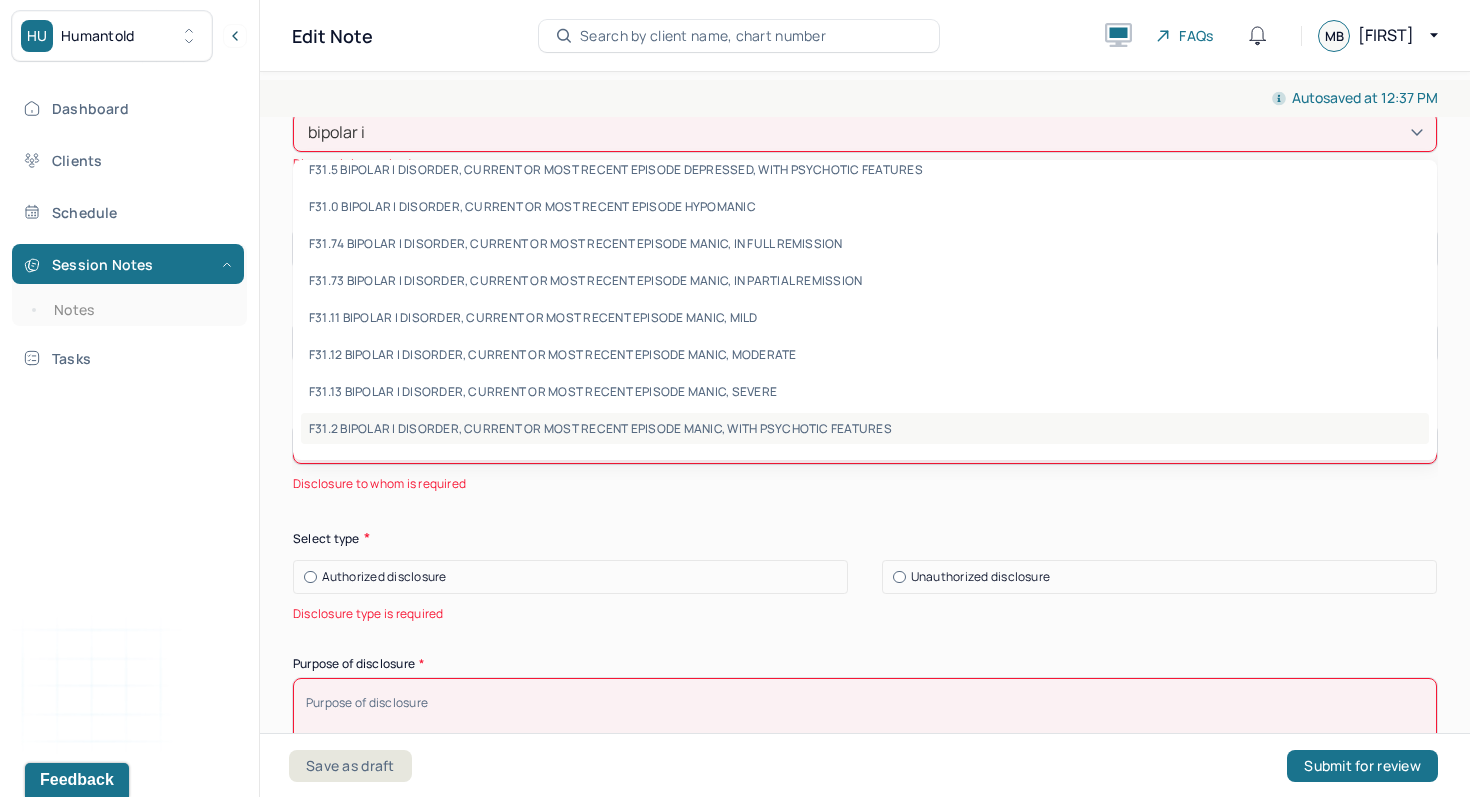 scroll, scrollTop: 0, scrollLeft: 0, axis: both 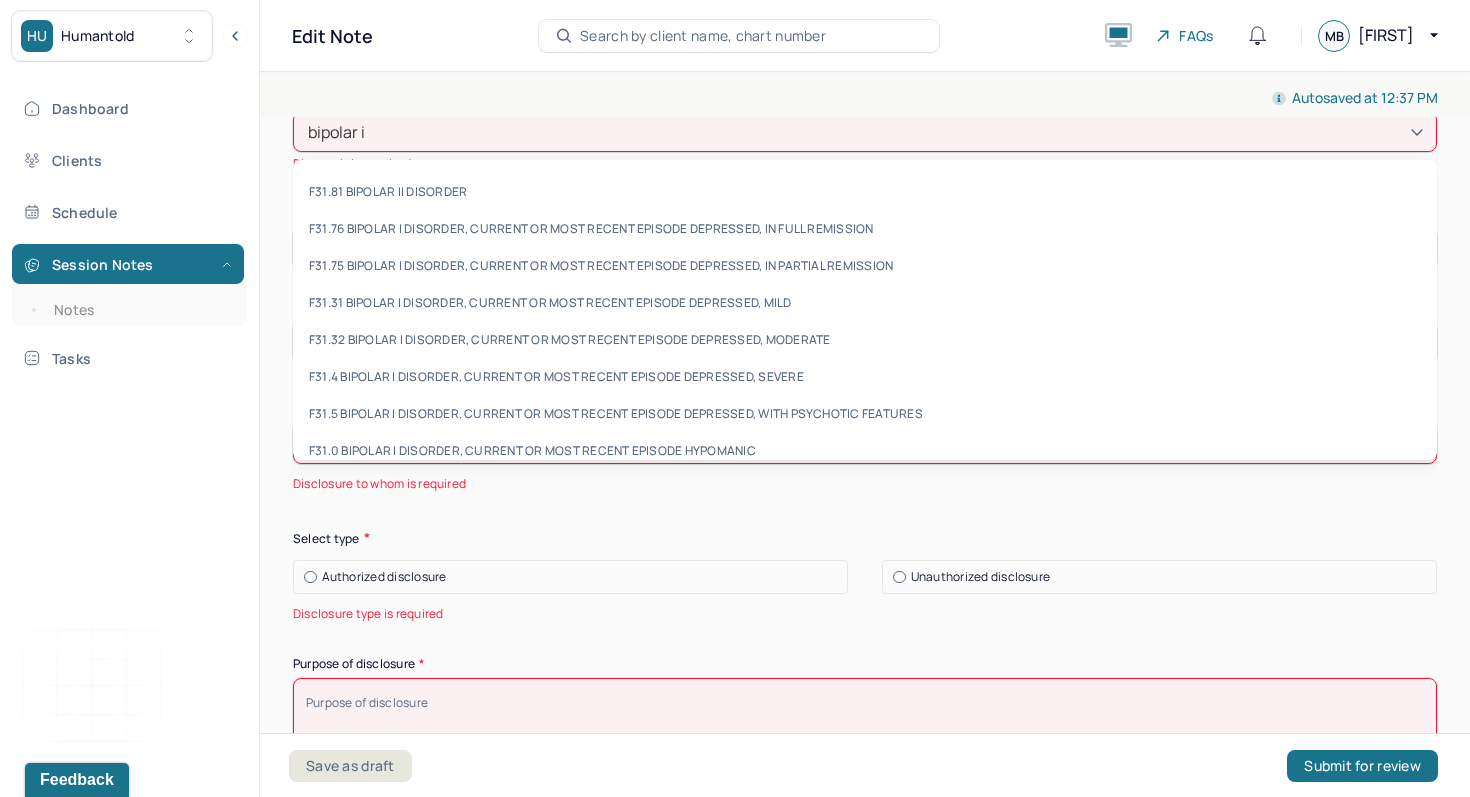type on "bipolar i" 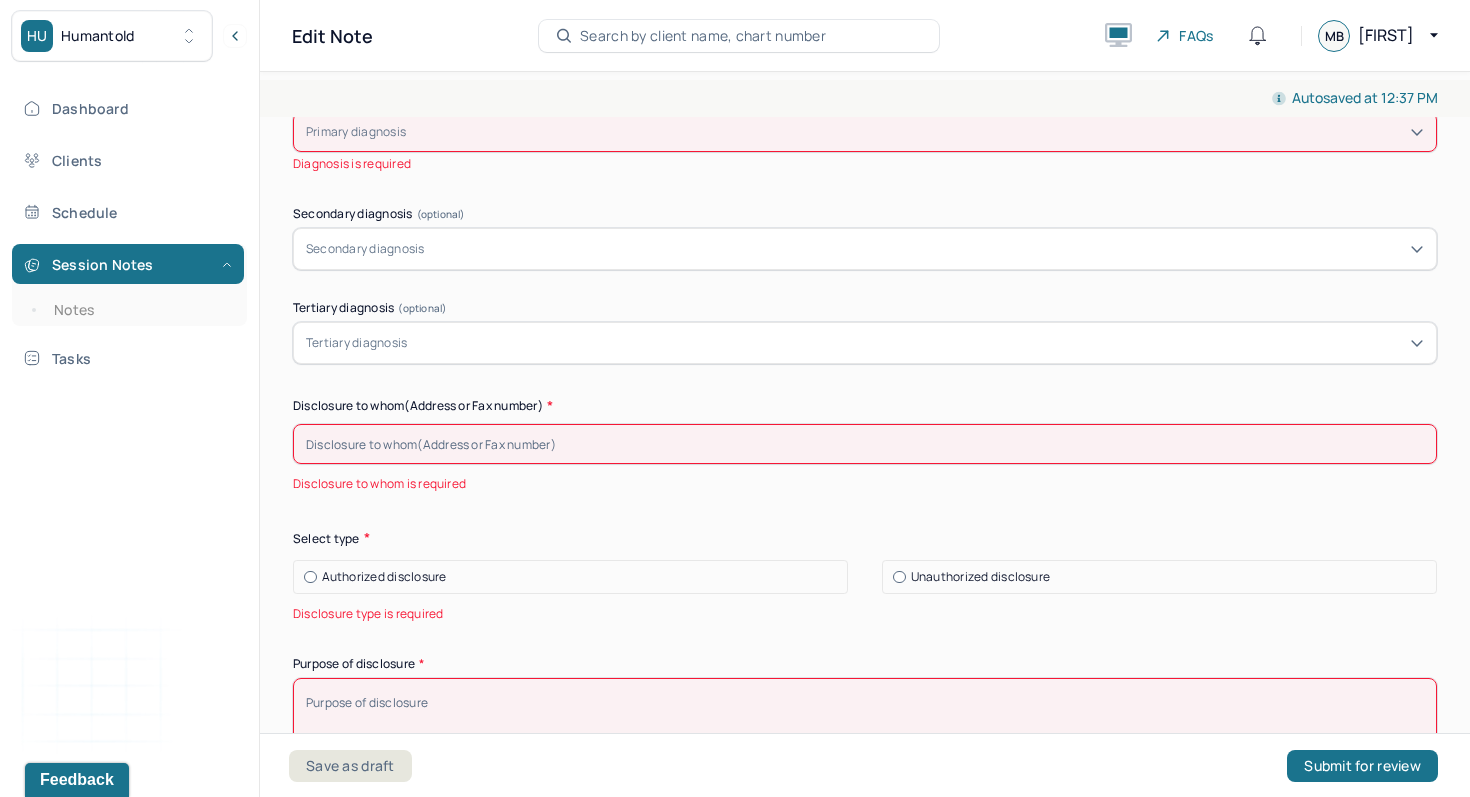 click on "Instructions The fields marked with an asterisk ( * ) are required before you can submit your notes. Before you can submit your session notes, they must be signed. You have the option to save your notes as a draft before making a submission. Primary diagnosis * Primary diagnosis Diagnosis is required Secondary diagnosis (optional) Secondary diagnosis Tertiary diagnosis (optional) Tertiary diagnosis Disclosure to whom(Address or Fax number) * Disclosure to whom is required Select type Authorized disclosure Unauthorized disclosure Disclosure type is required Purpose of disclosure * Purpose of disclosure is required Type disclosed * Type disclosed Type disclosed is required Method of disclosure * Method of disclosure Method of disclosure is required Record of Disclosure of PHI/EPHI * Field is required Sign note here Provider's Initials * Signature is required   Save as draft     Submit for review" at bounding box center [865, 745] 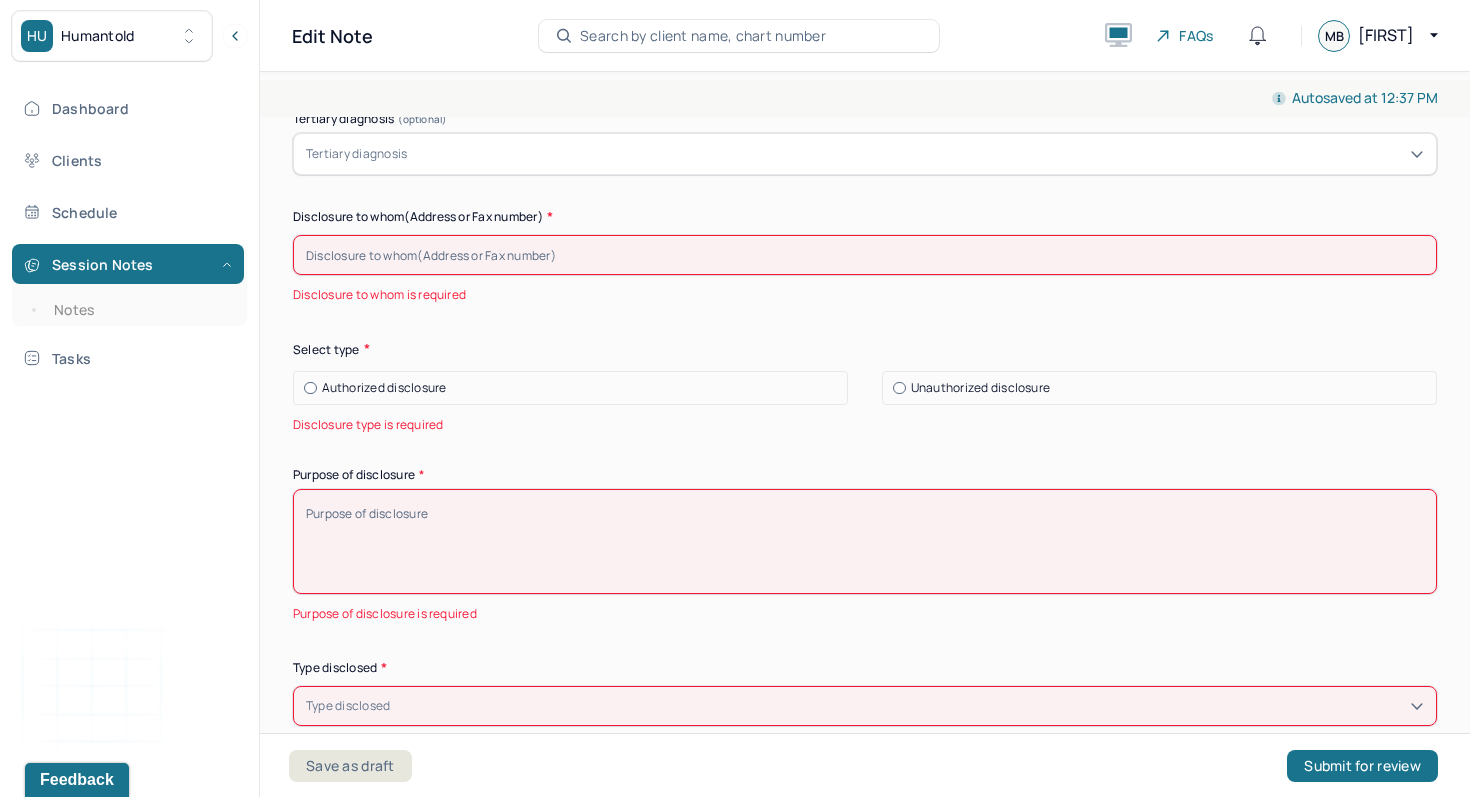 scroll, scrollTop: 581, scrollLeft: 0, axis: vertical 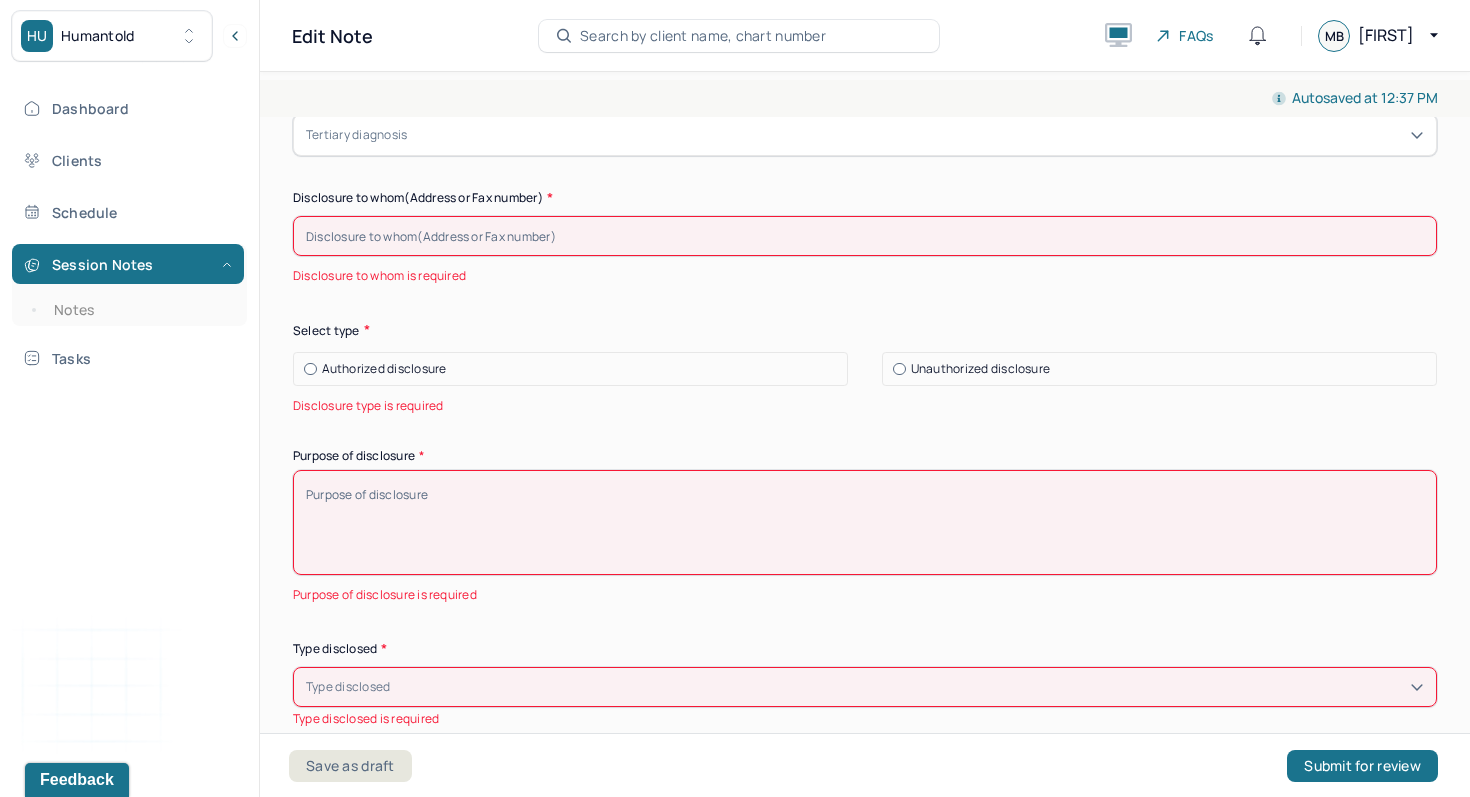 click on "Authorized disclosure" at bounding box center [384, 369] 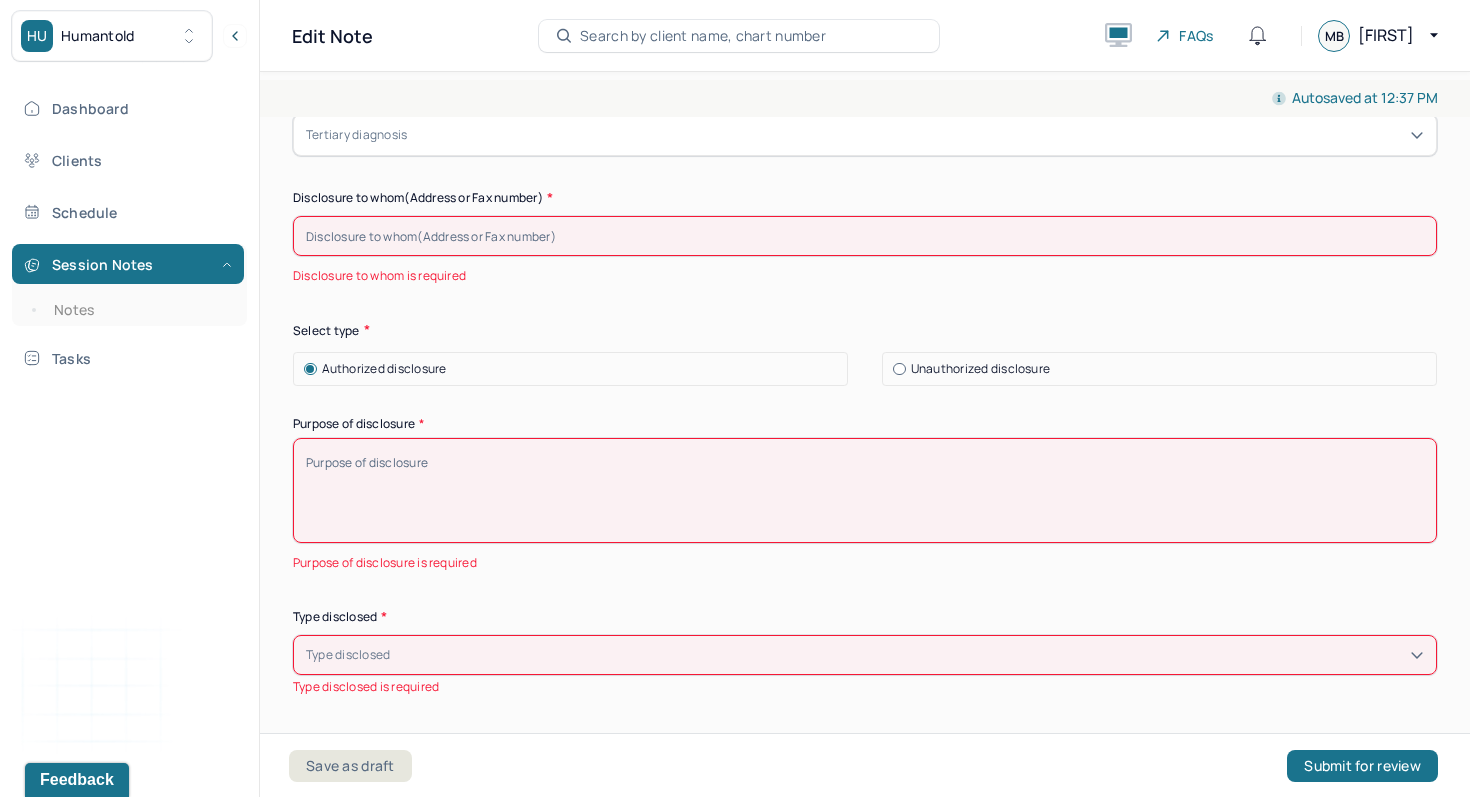 click on "Purpose of disclosure *" at bounding box center [865, 490] 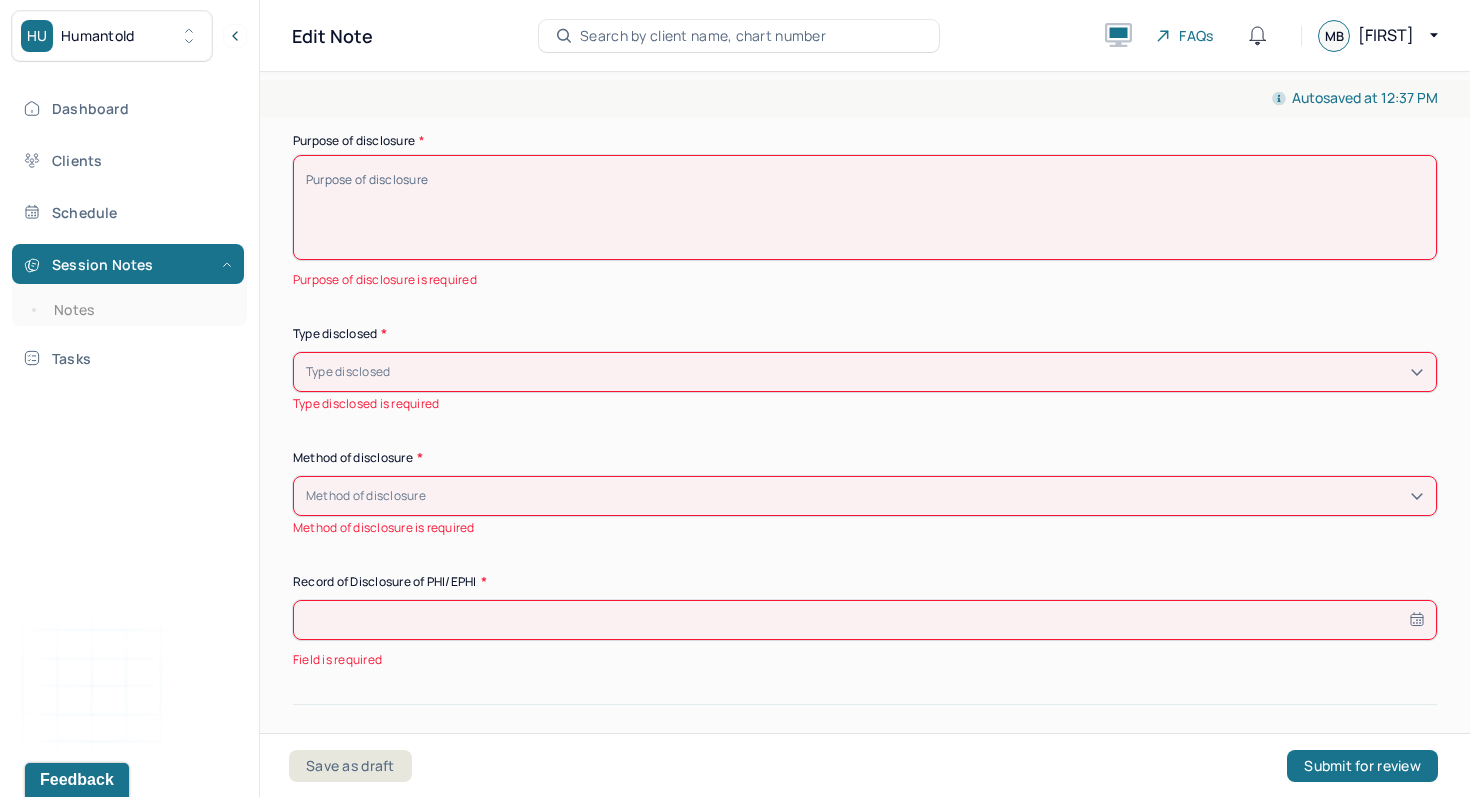 scroll, scrollTop: 863, scrollLeft: 0, axis: vertical 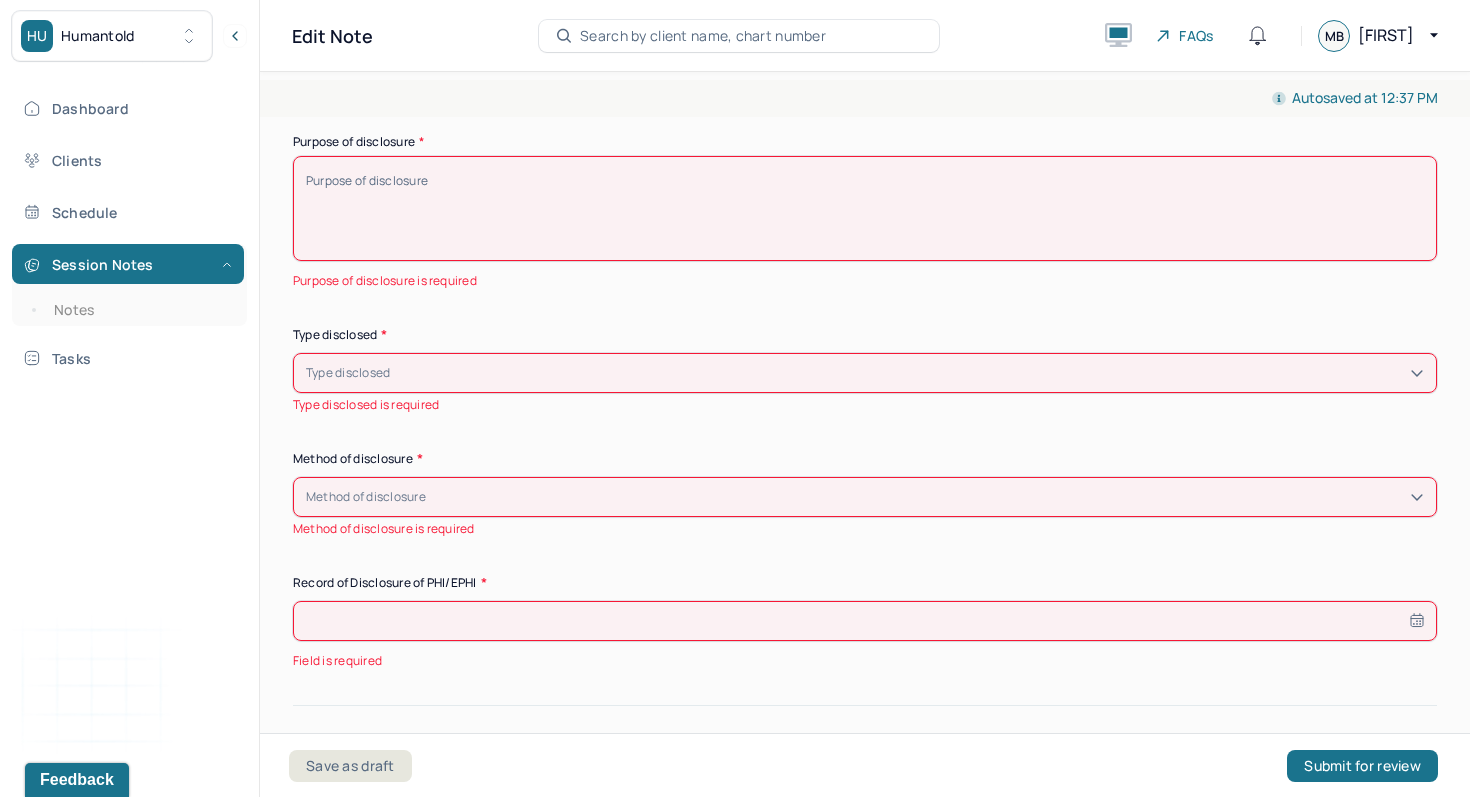 paste on "To confirm medical evaluation and establish coordination of care with medical provider. Provider confirmed diagnoses of F31.81 Bipolar II Disorder and F41.1 Generalized Anxiety Disorder." 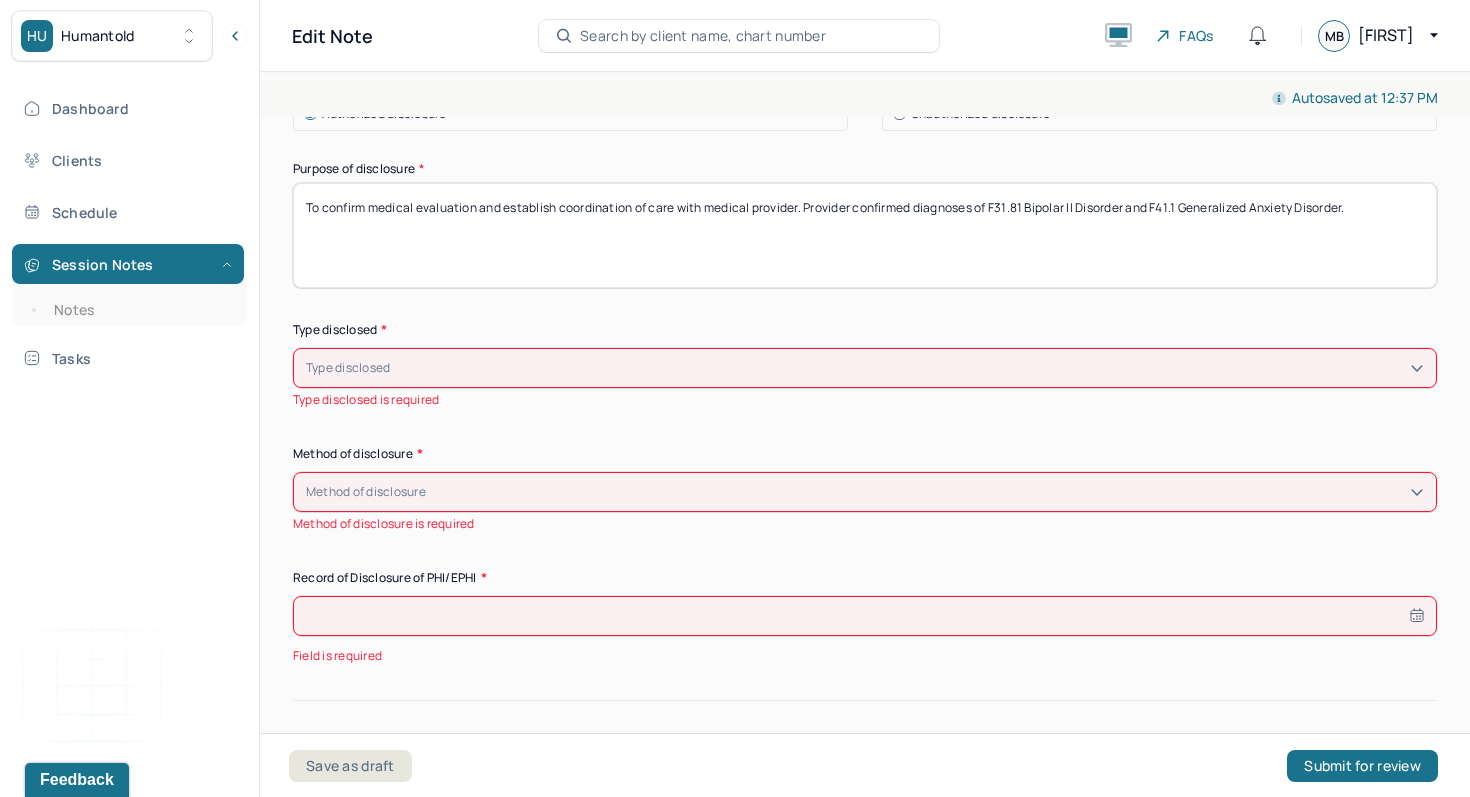 scroll, scrollTop: 825, scrollLeft: 0, axis: vertical 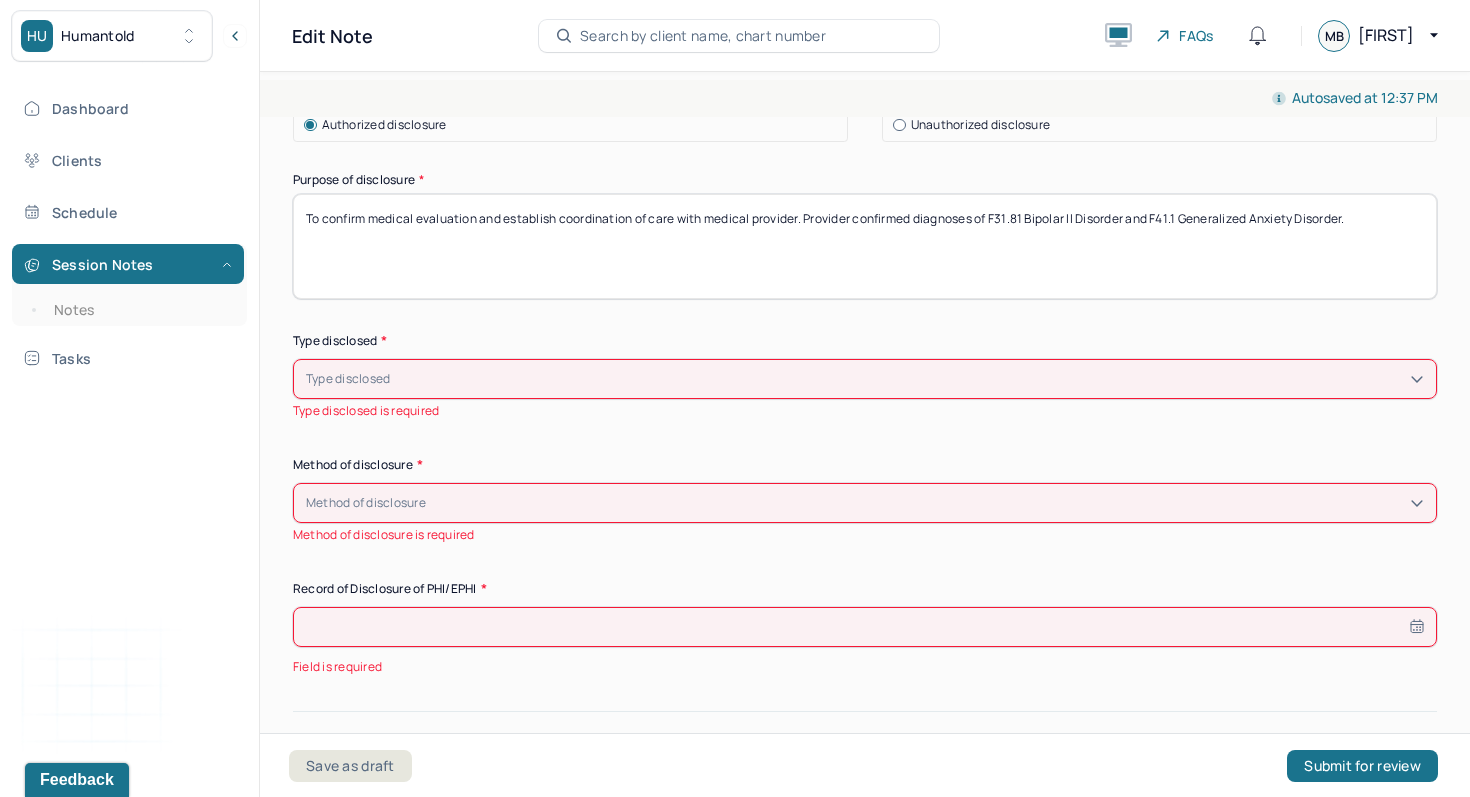 drag, startPoint x: 994, startPoint y: 216, endPoint x: 1388, endPoint y: 220, distance: 394.0203 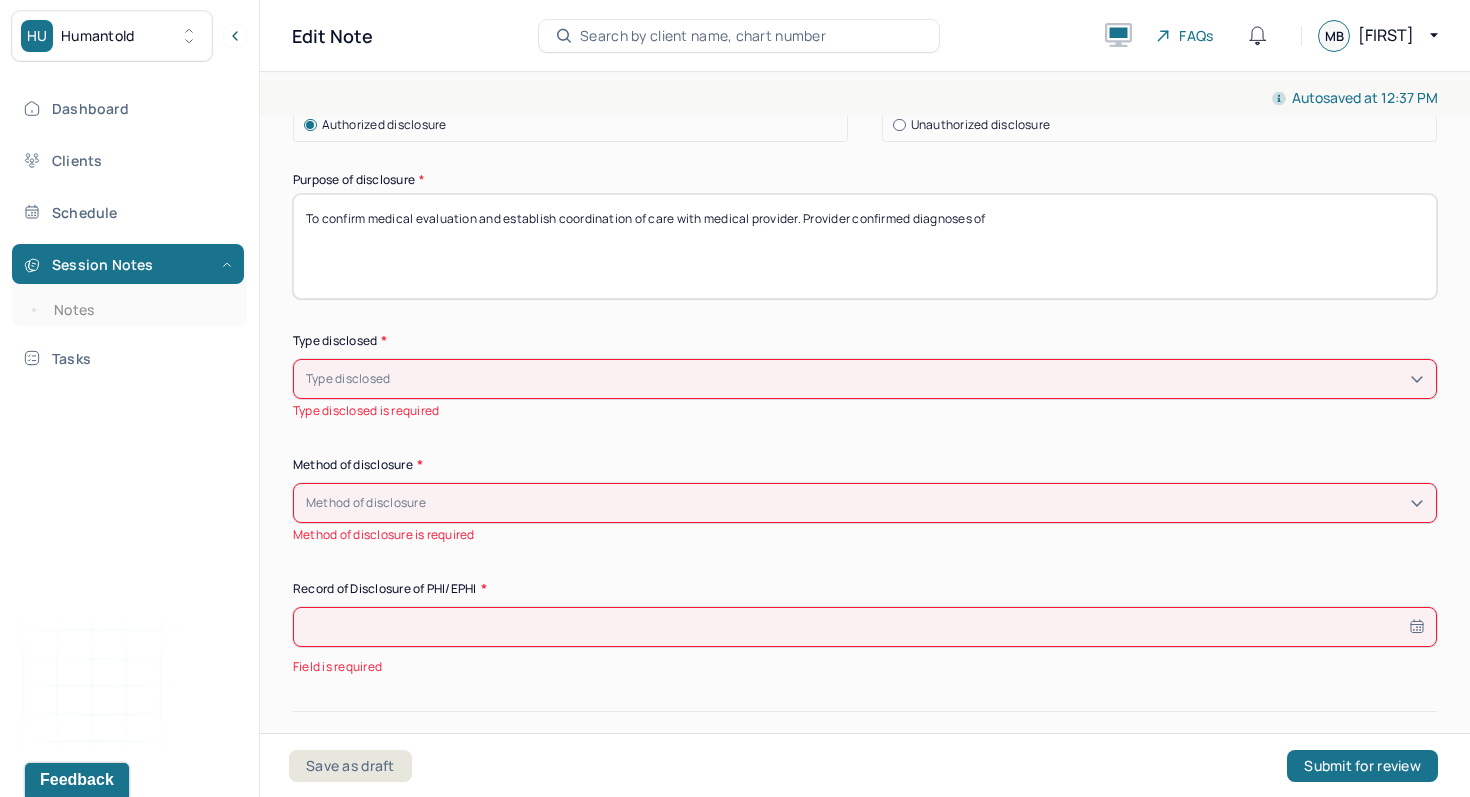 type on "To confirm medical evaluation and establish coordination of care with medical provider. Provider confirmed diagnoses of" 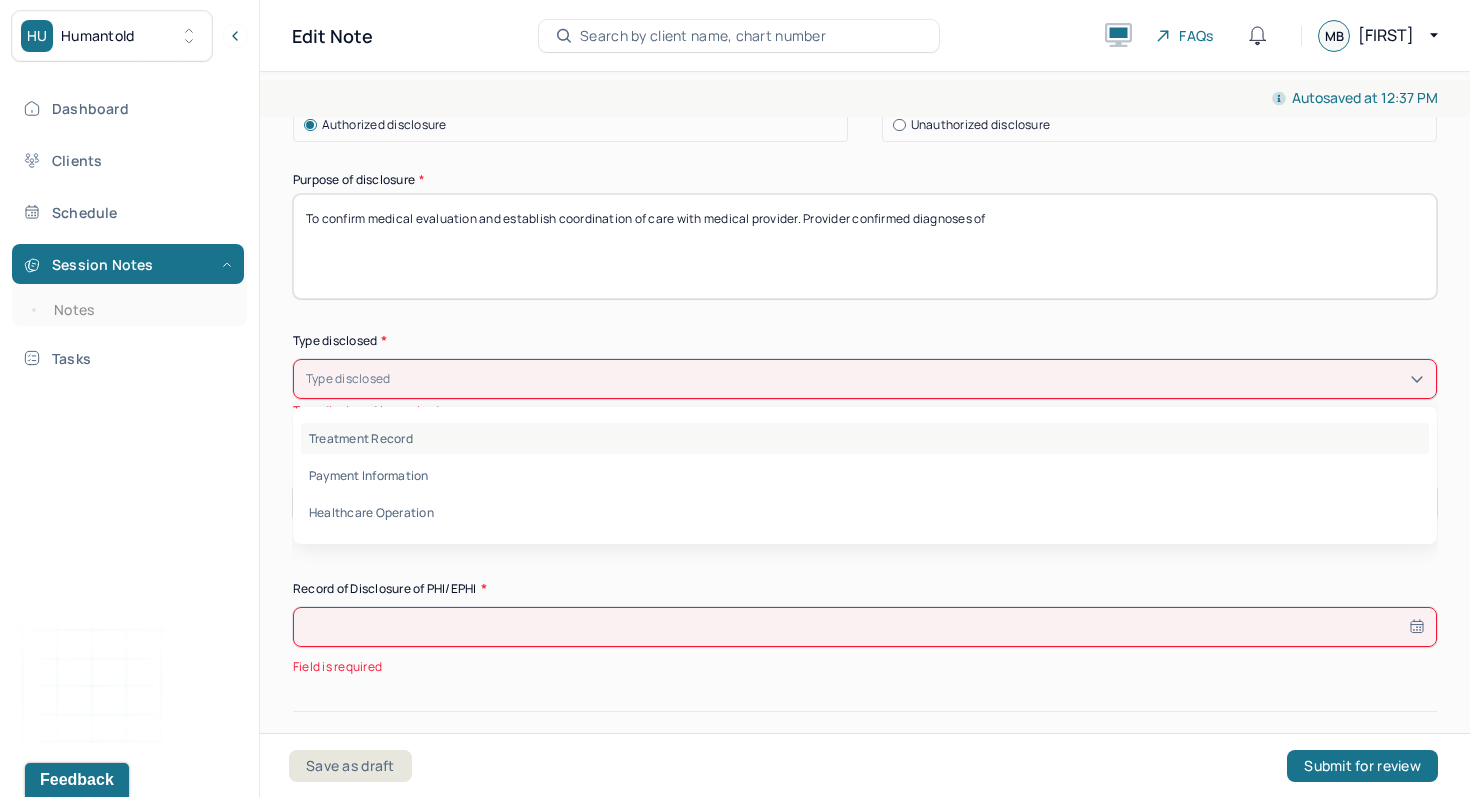click on "Treatment Record" at bounding box center [865, 438] 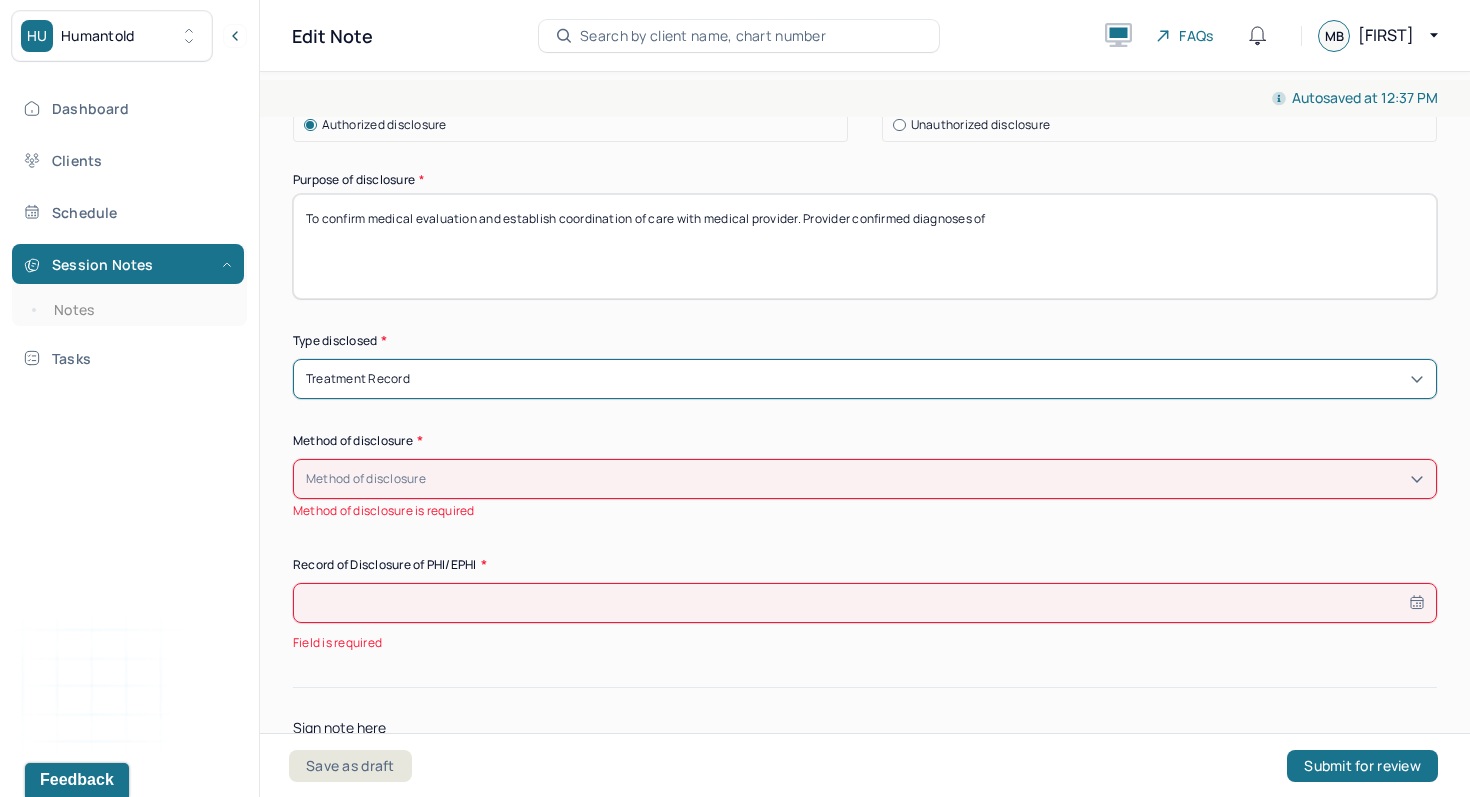 click on "Method of disclosure" at bounding box center (865, 479) 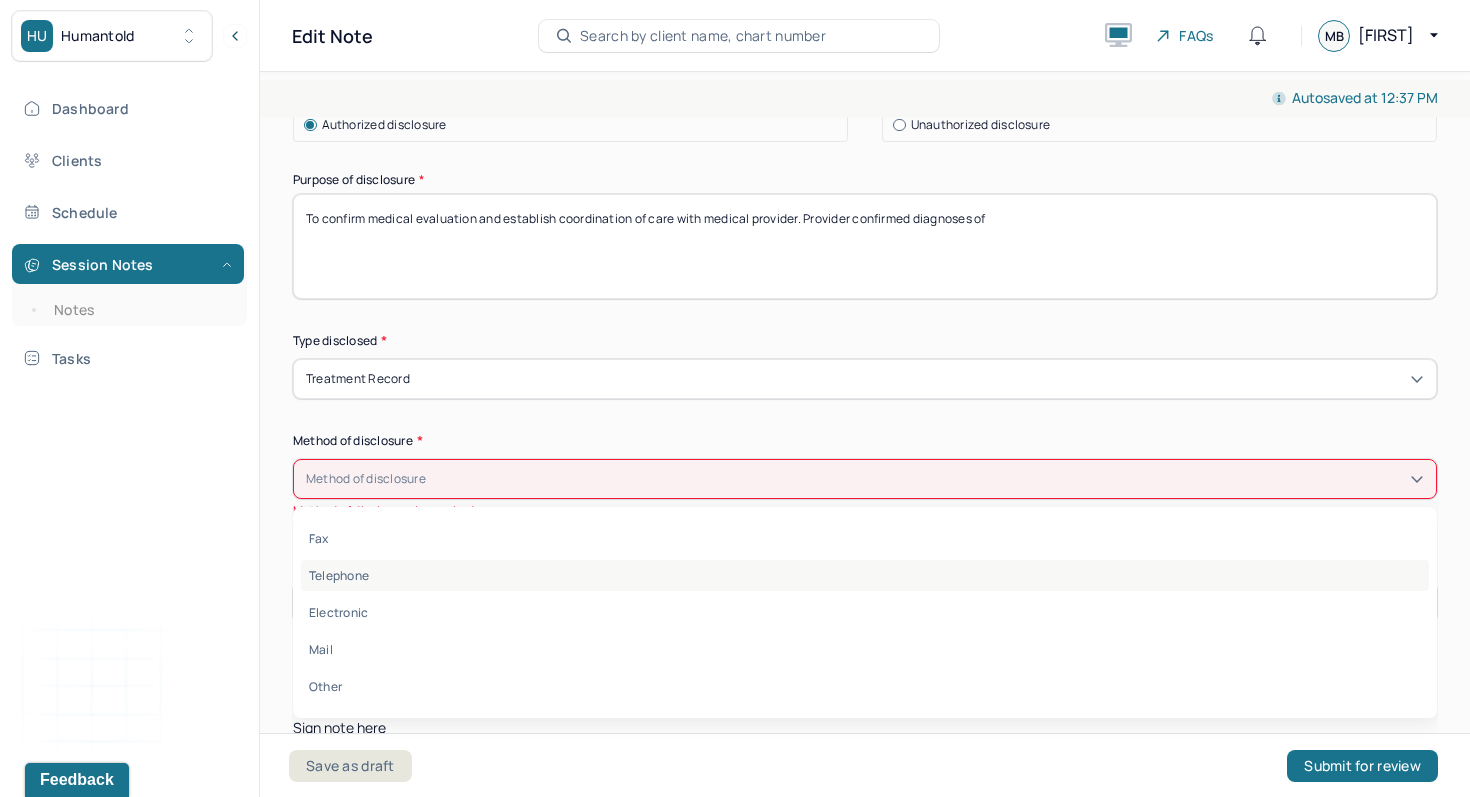 click on "Telephone" at bounding box center (865, 575) 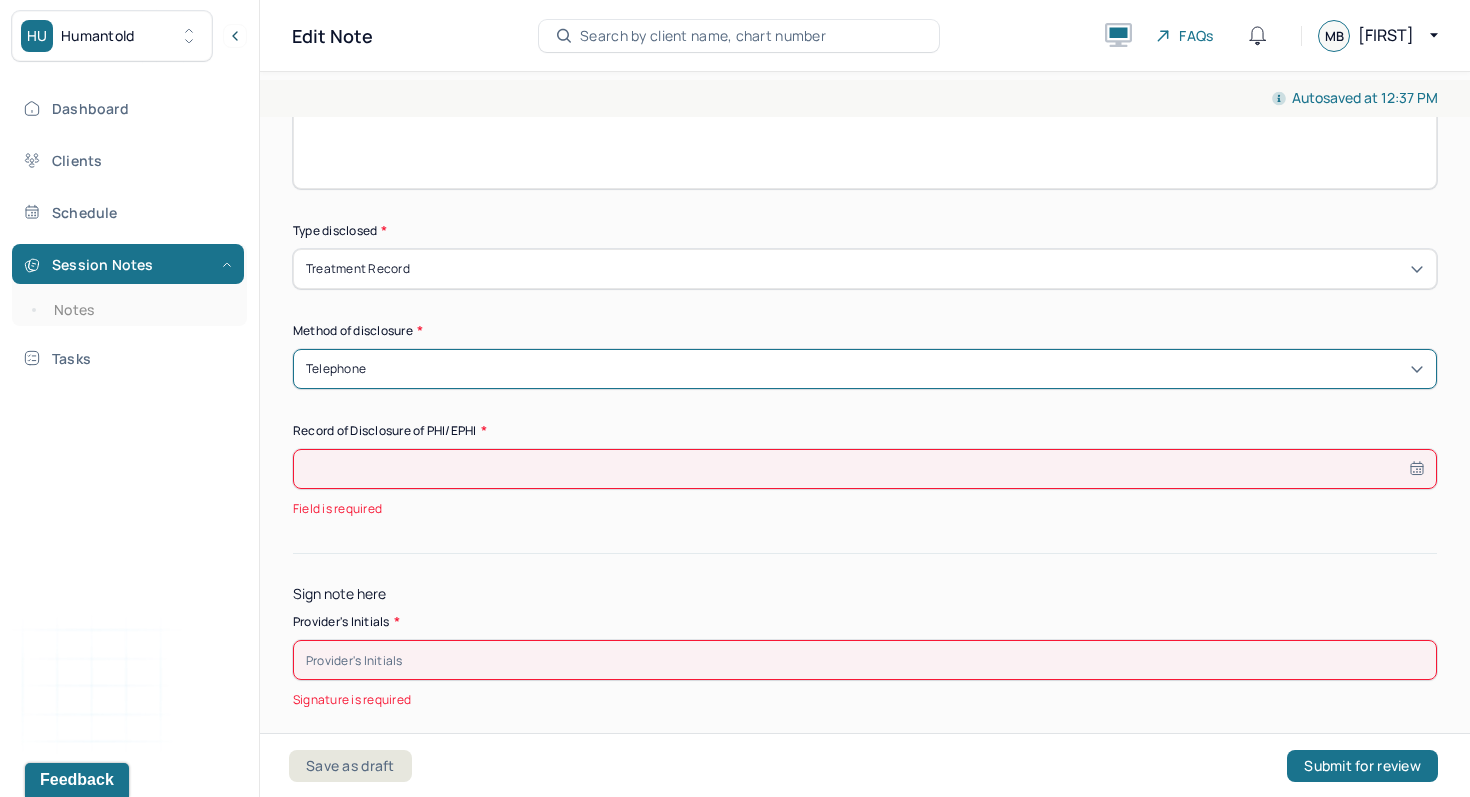 scroll, scrollTop: 951, scrollLeft: 0, axis: vertical 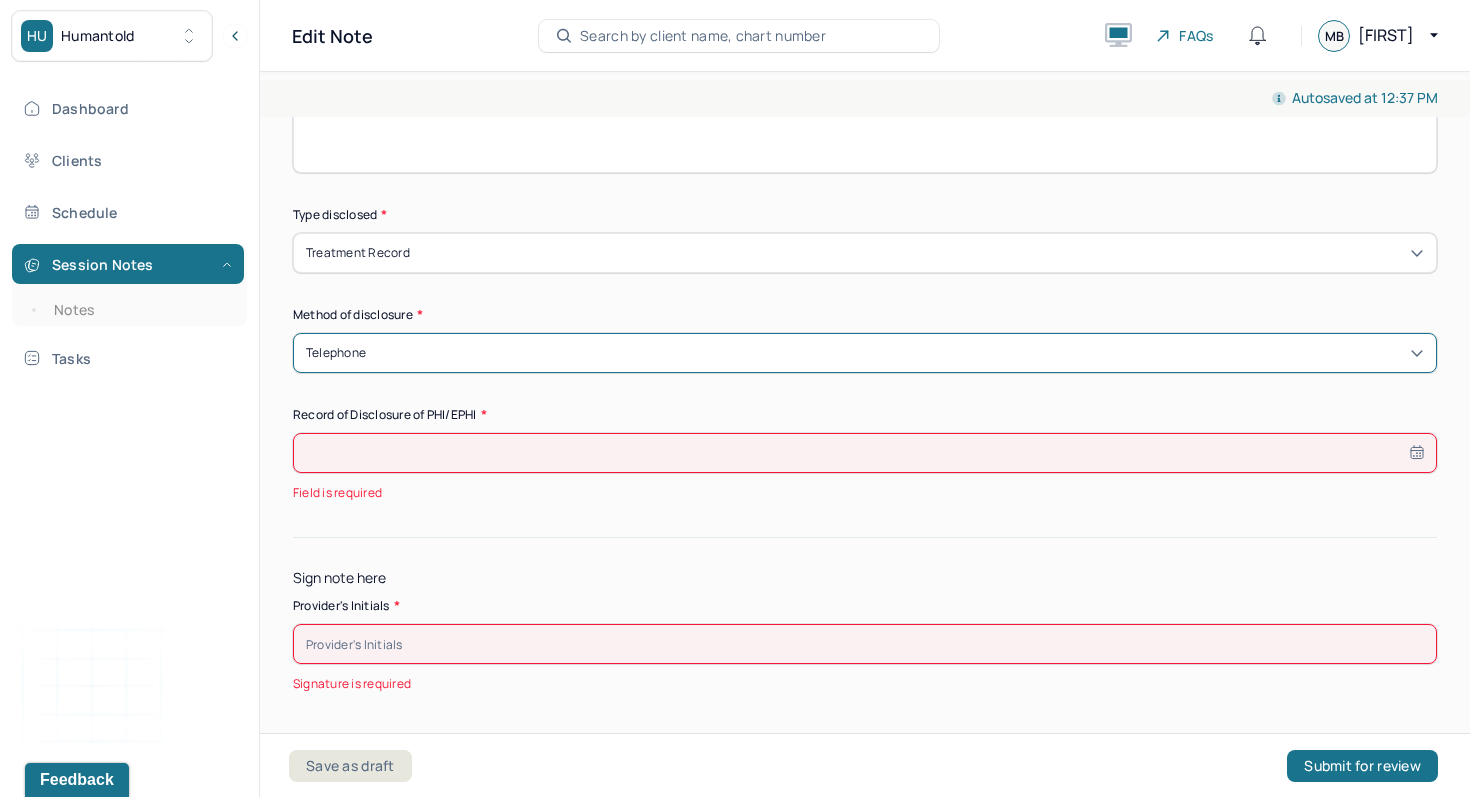 click at bounding box center (865, 453) 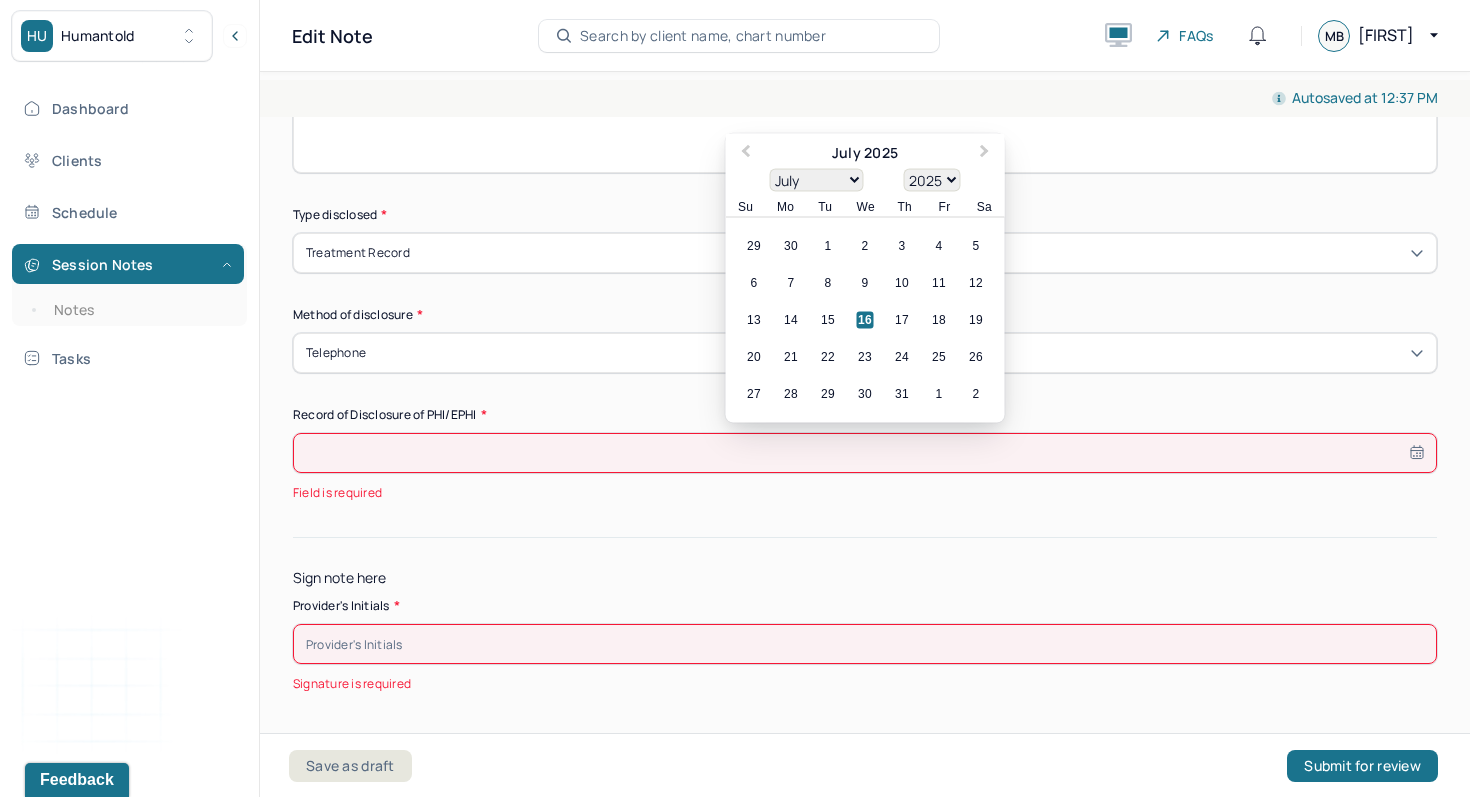 click on "16" at bounding box center (865, 319) 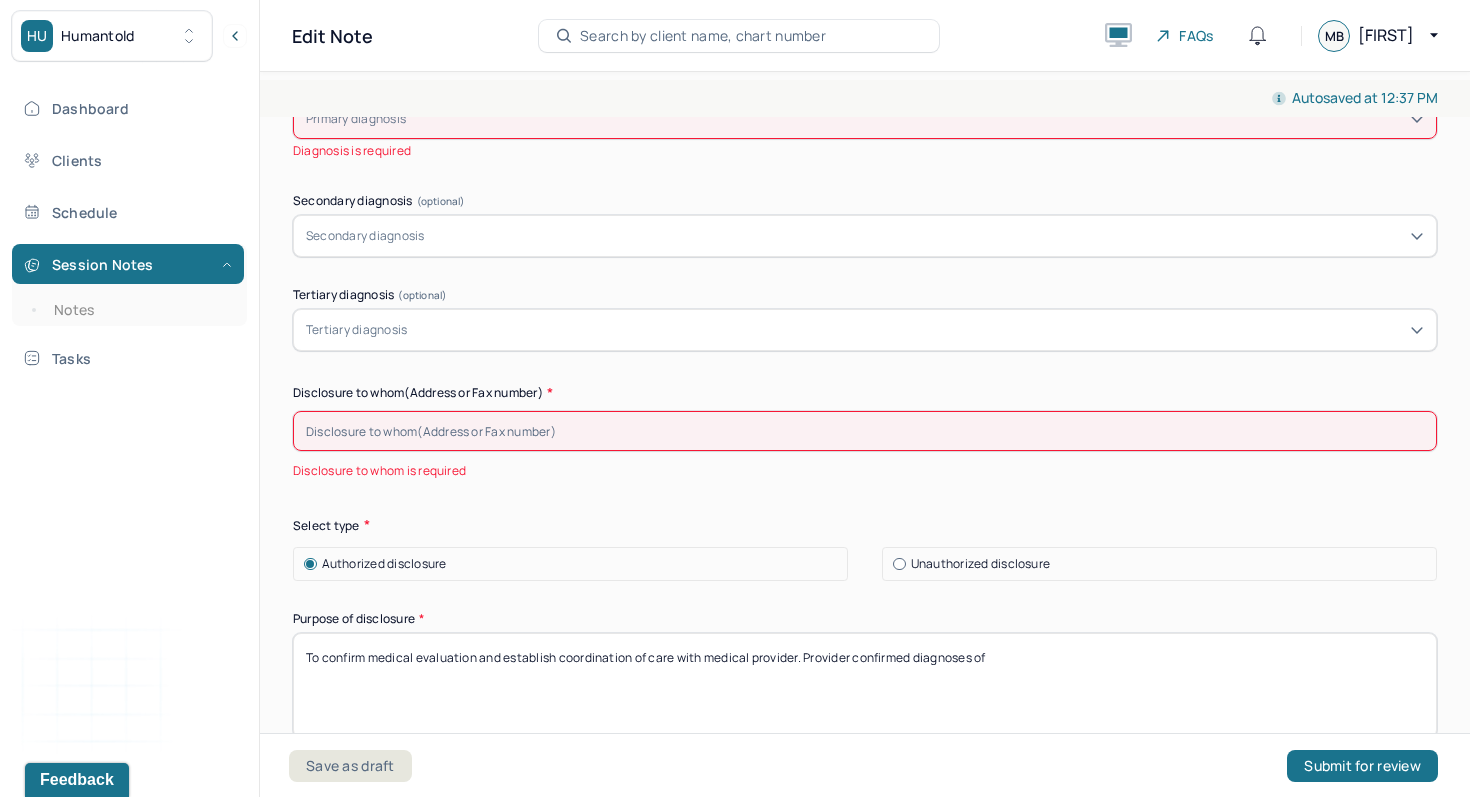 scroll, scrollTop: 295, scrollLeft: 0, axis: vertical 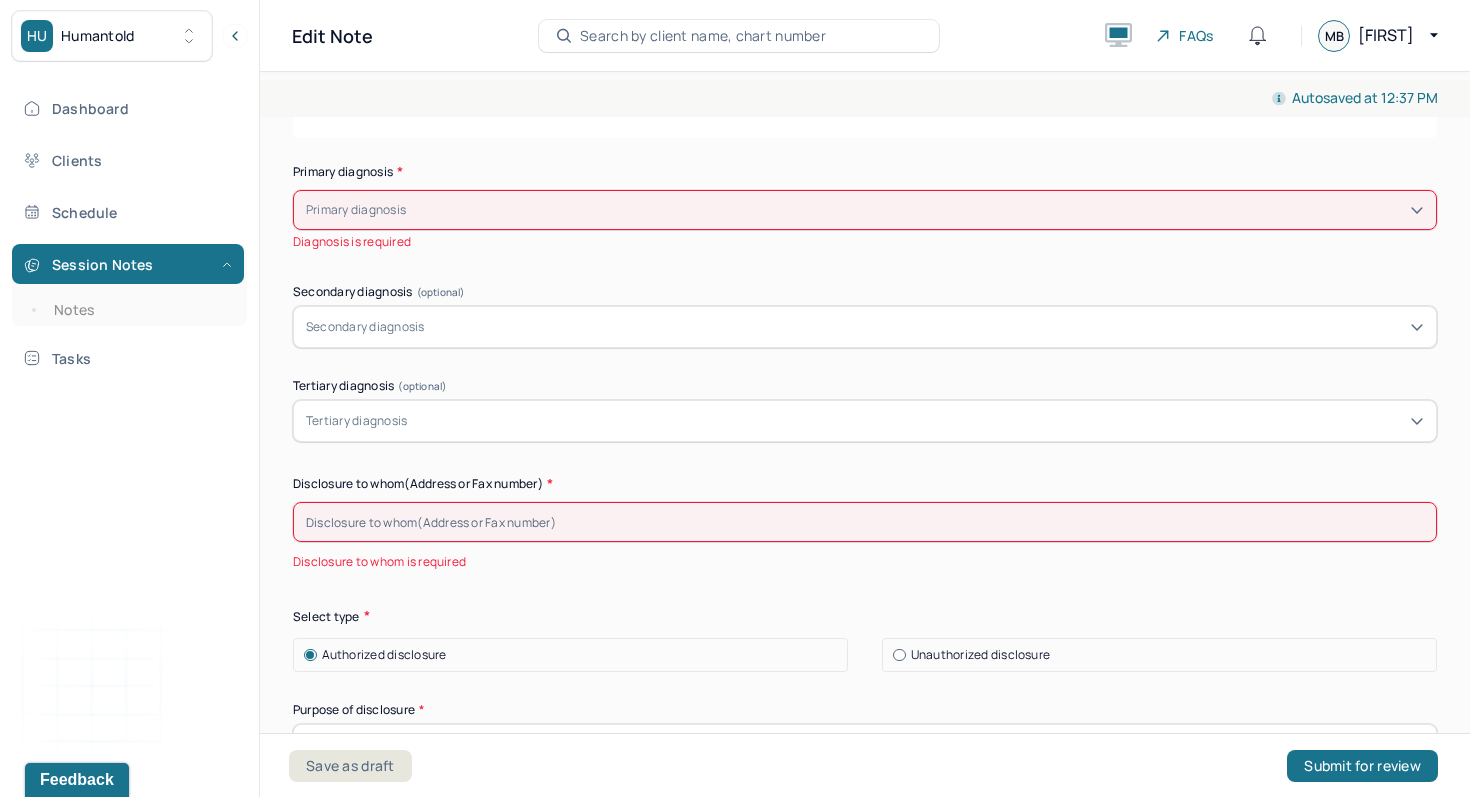 click at bounding box center (865, 522) 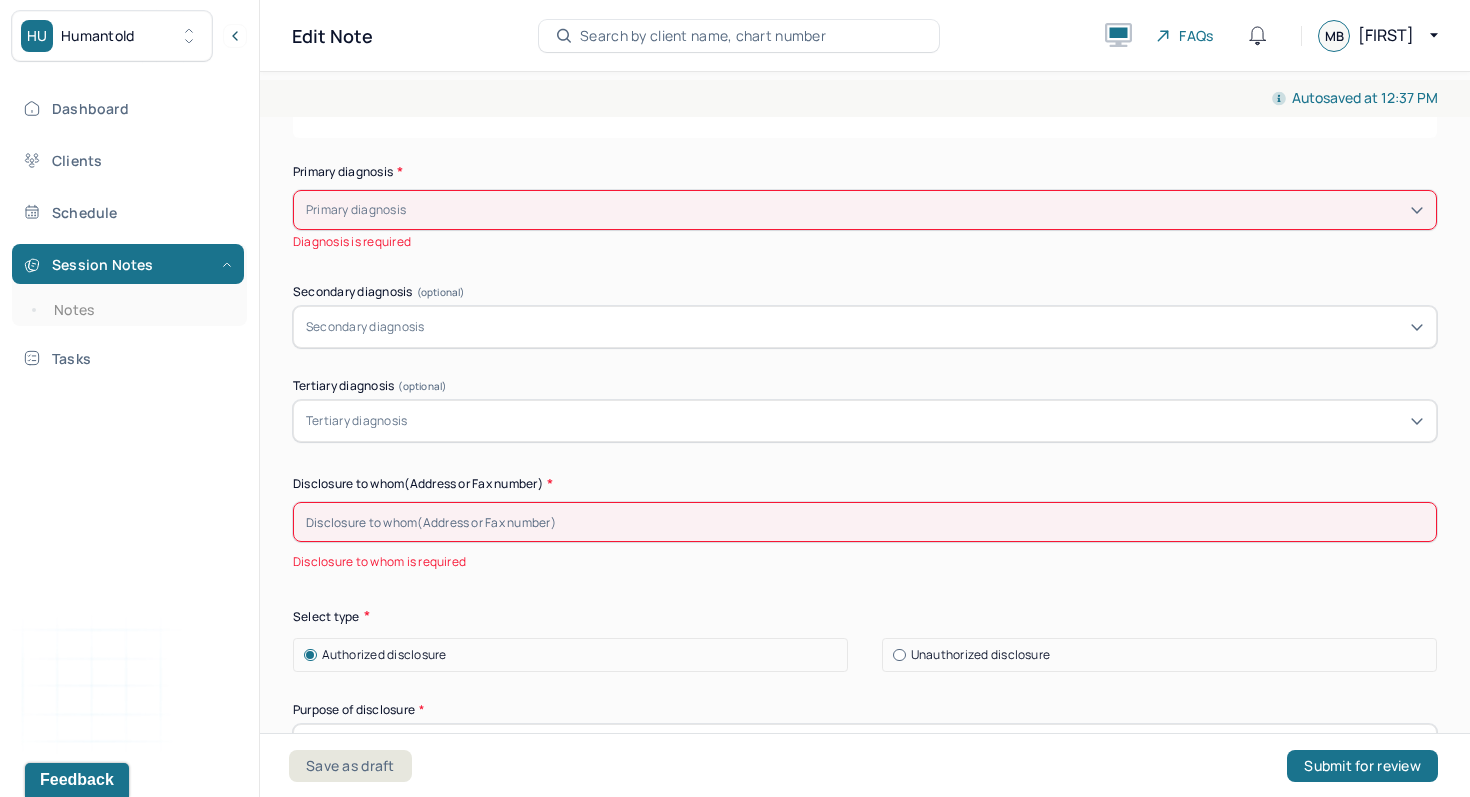paste on "Dr. [FIRST] [LAST]" 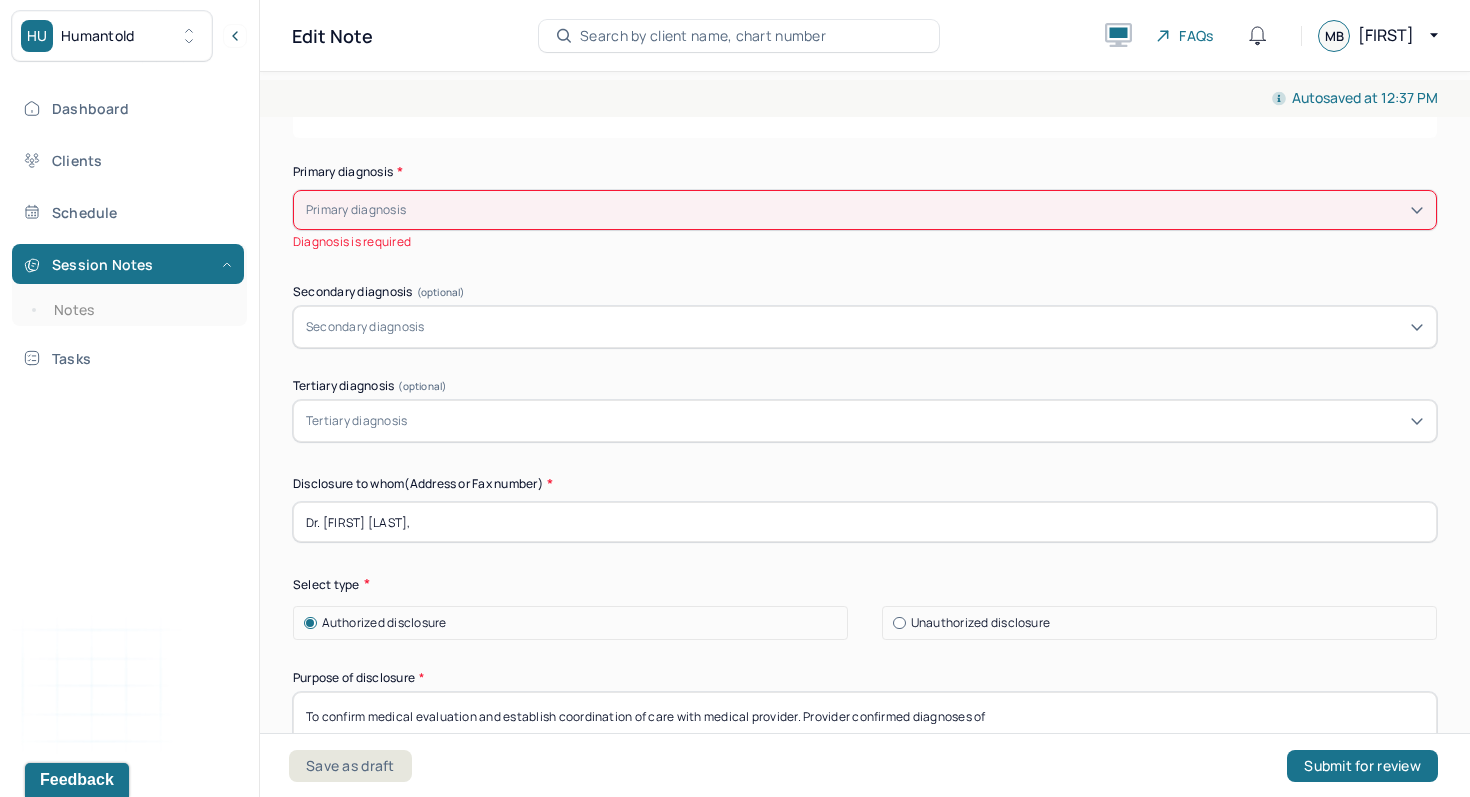 paste on "[NUMBER] [STREET] [SUITE] [CITY], [STATE] [POSTAL_CODE]" 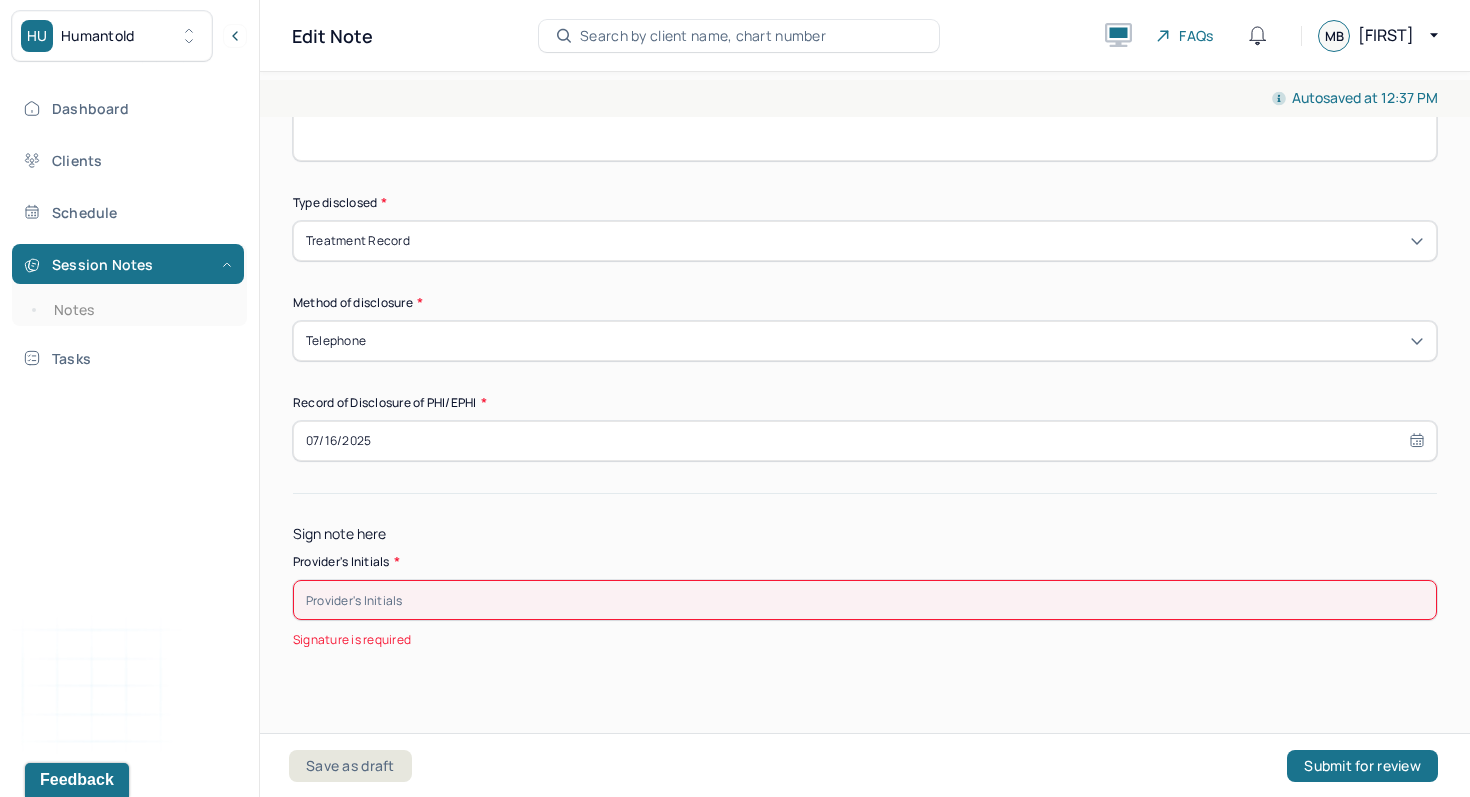 scroll, scrollTop: 966, scrollLeft: 0, axis: vertical 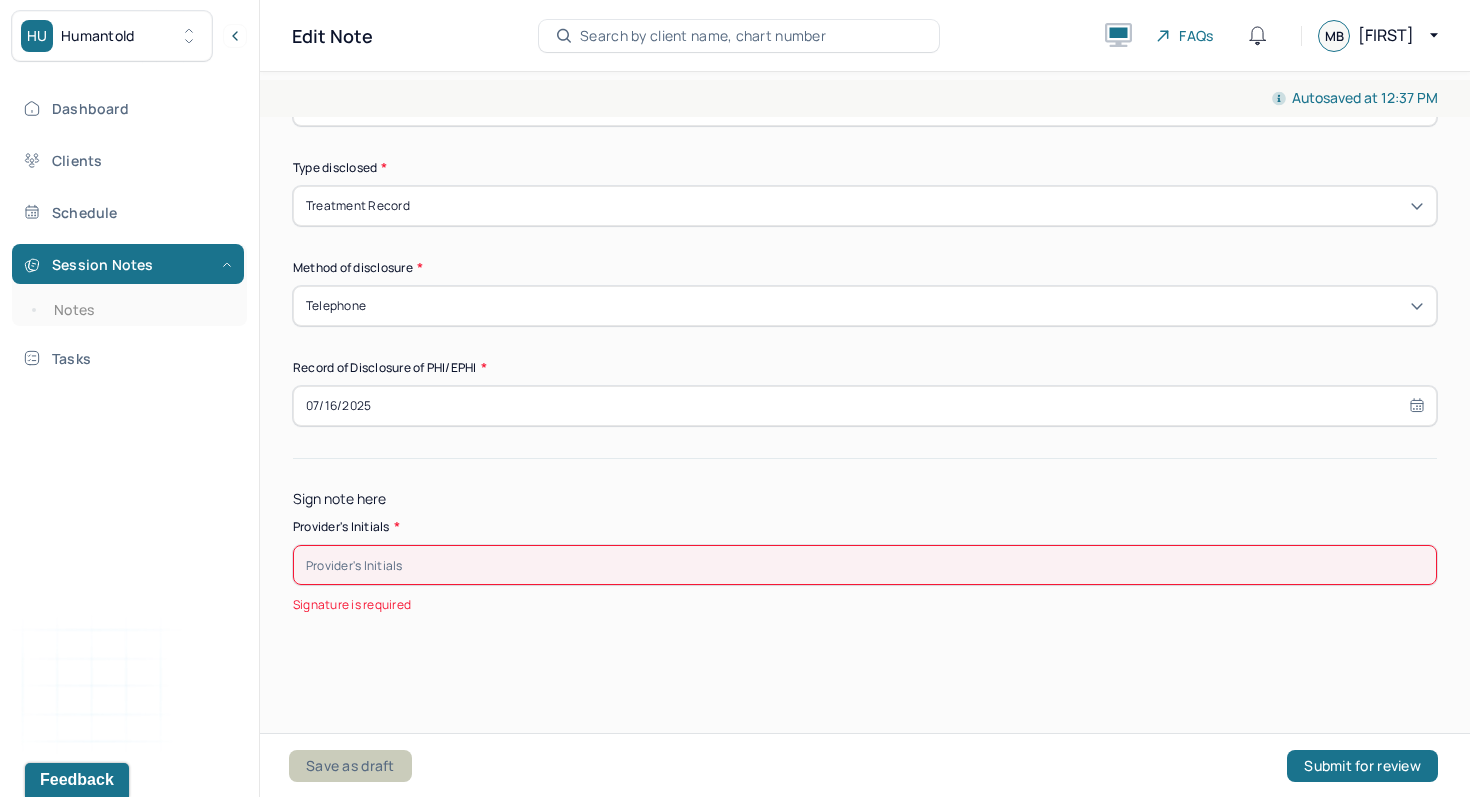 type on "Dr. [FIRST] [LAST], [NUMBER] [STREET] [SUITE] [CITY], [STATE] [POSTAL_CODE]" 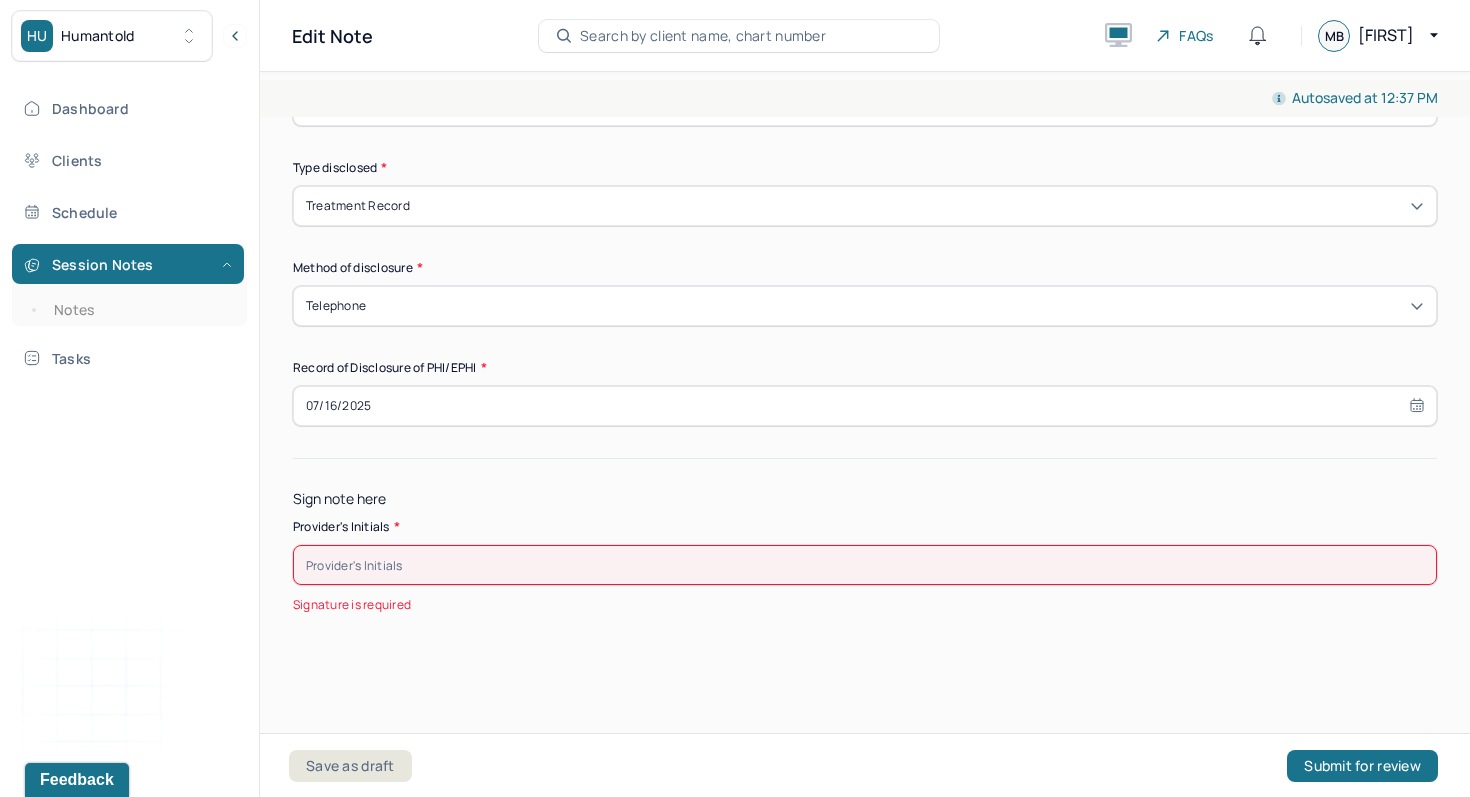 click on "Provider's Initials * Signature is required" at bounding box center [865, 567] 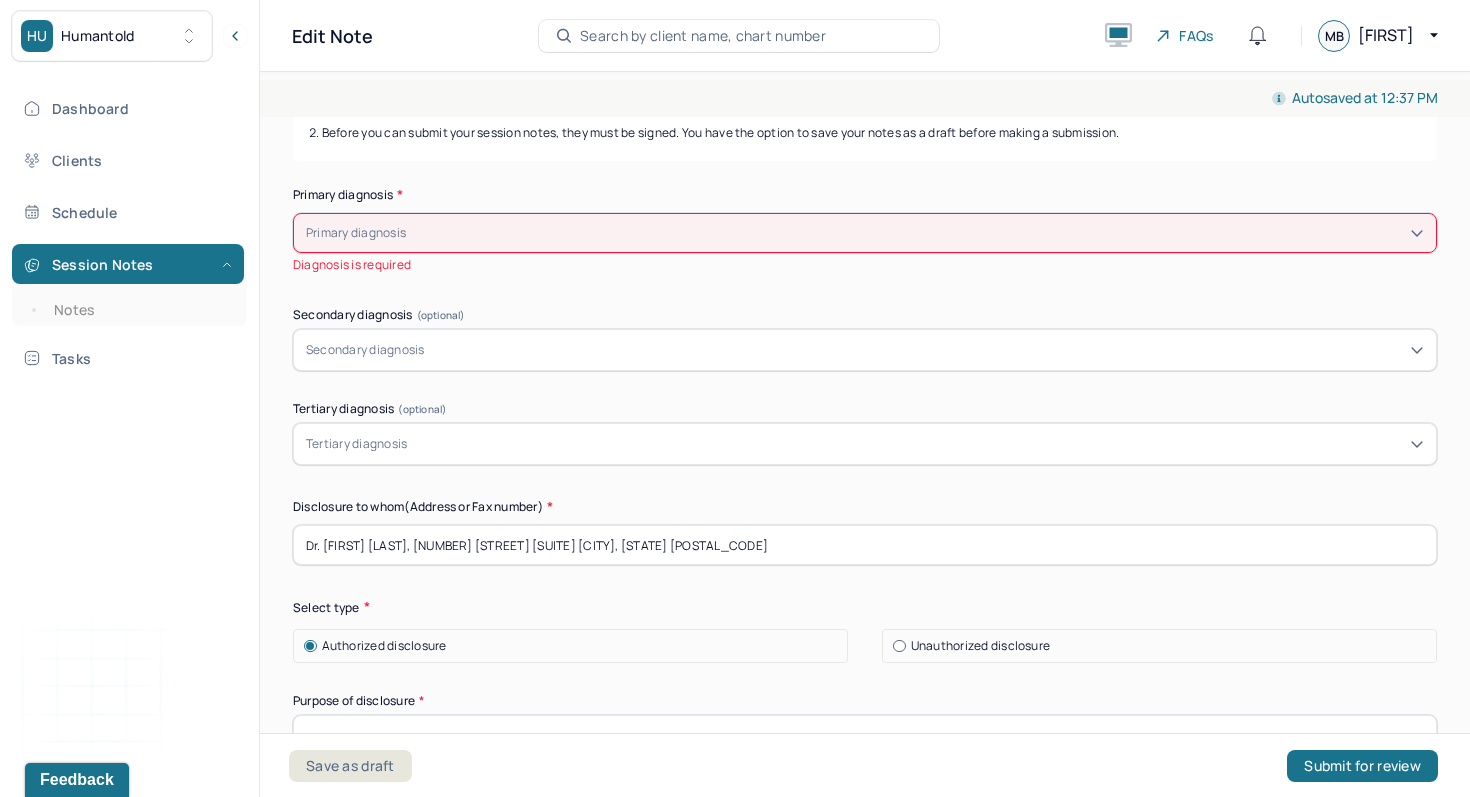 scroll, scrollTop: 24, scrollLeft: 0, axis: vertical 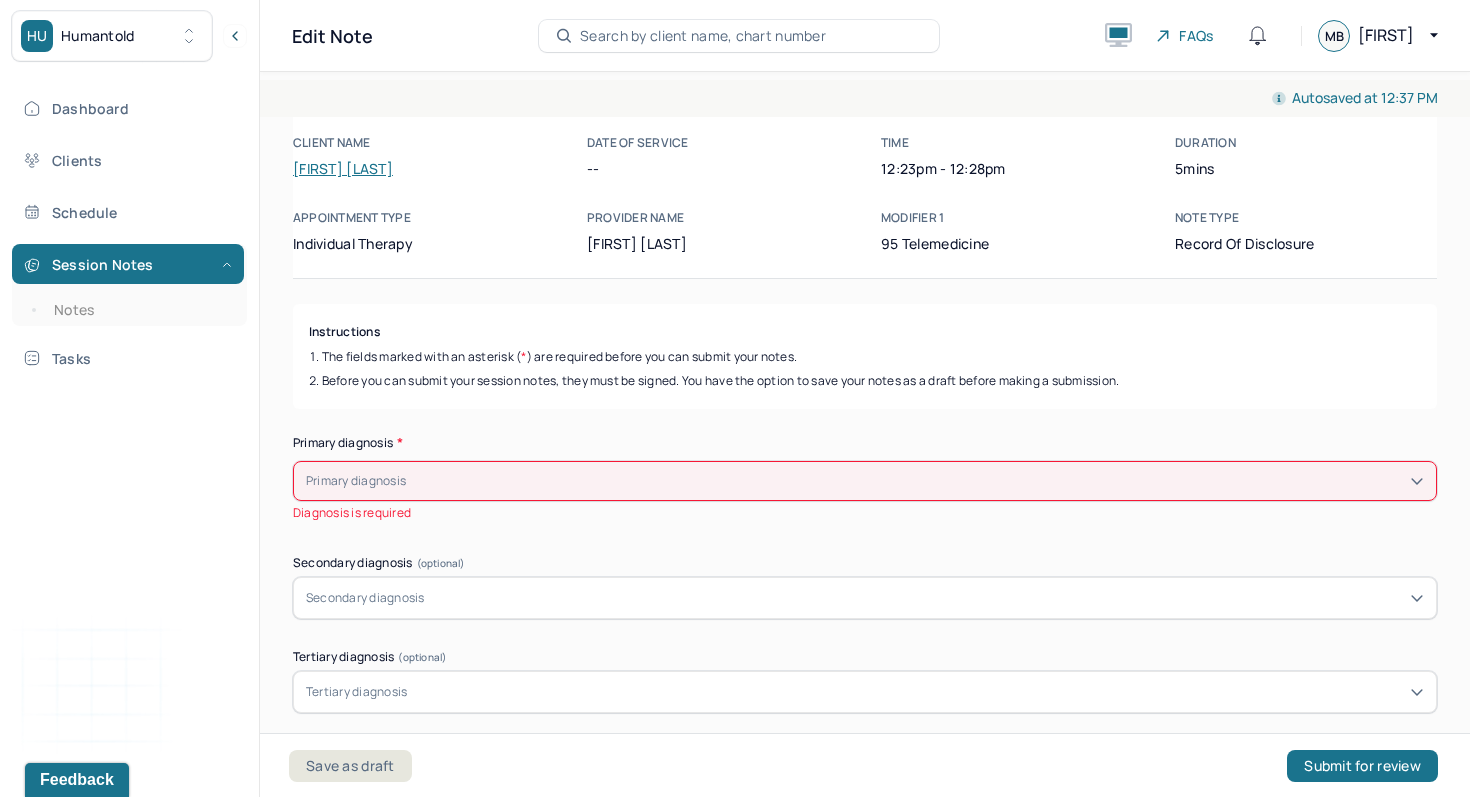 type on "MB" 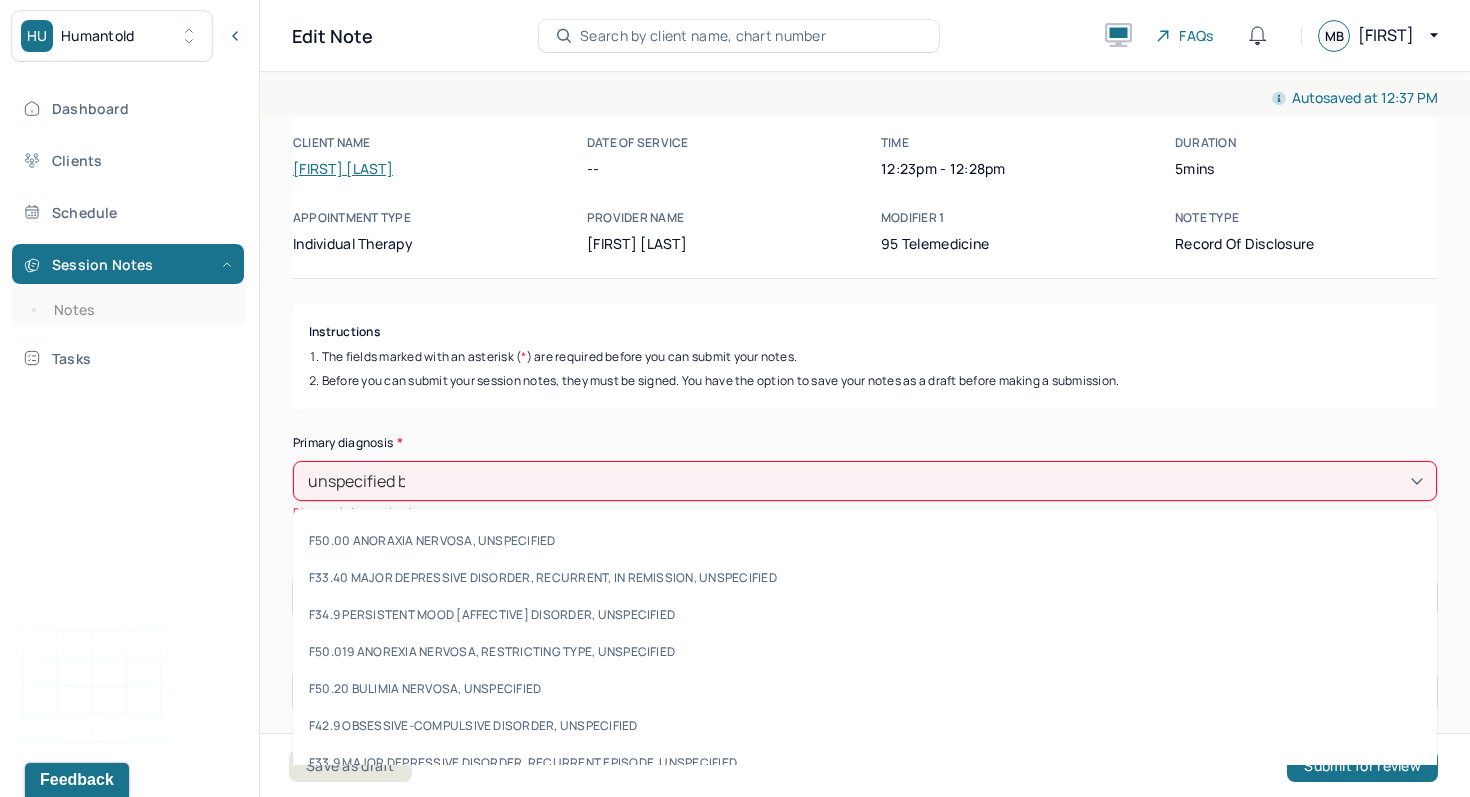 type on "unspecified bi" 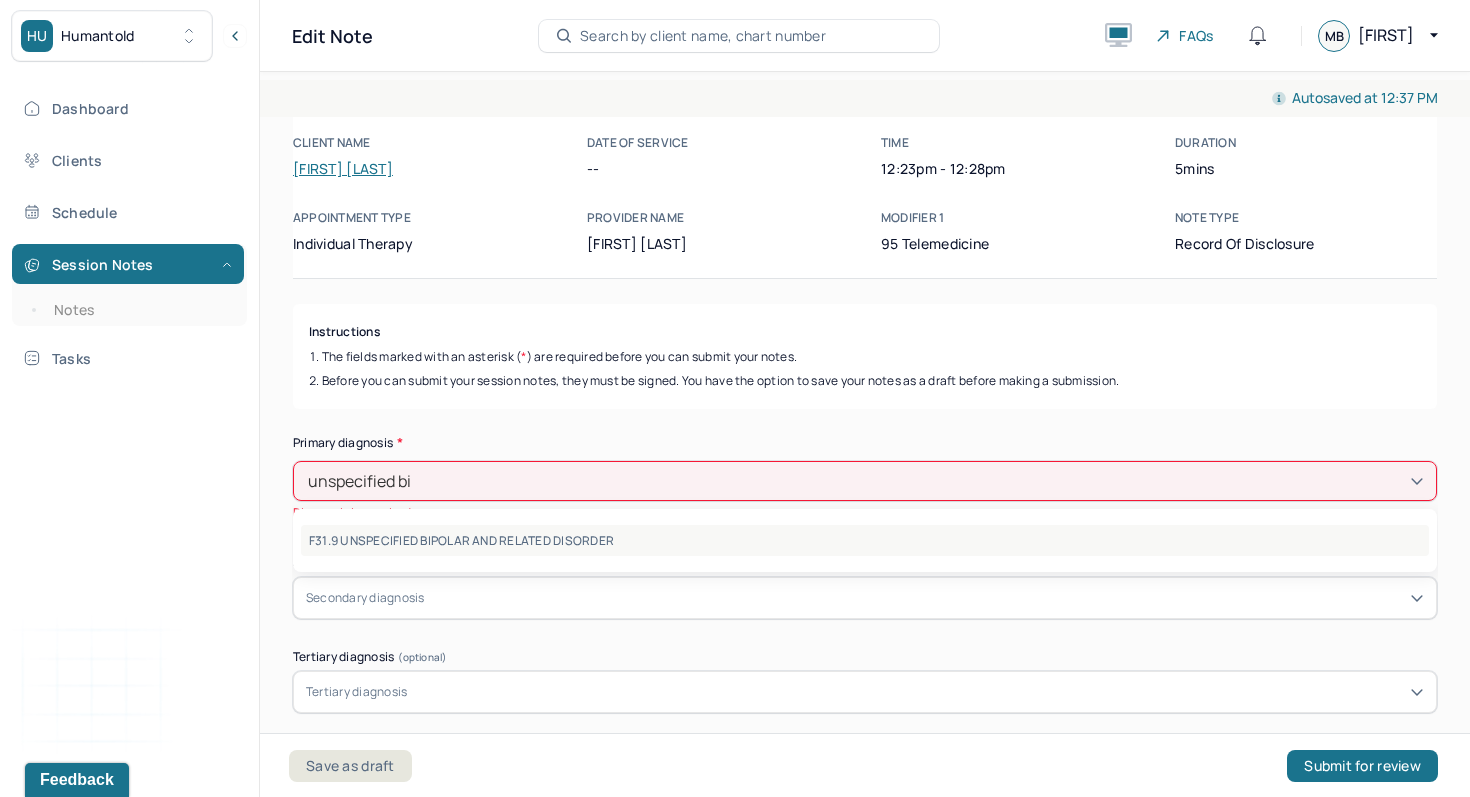 click on "F31.9 UNSPECIFIED BIPOLAR AND RELATED DISORDER" at bounding box center (865, 540) 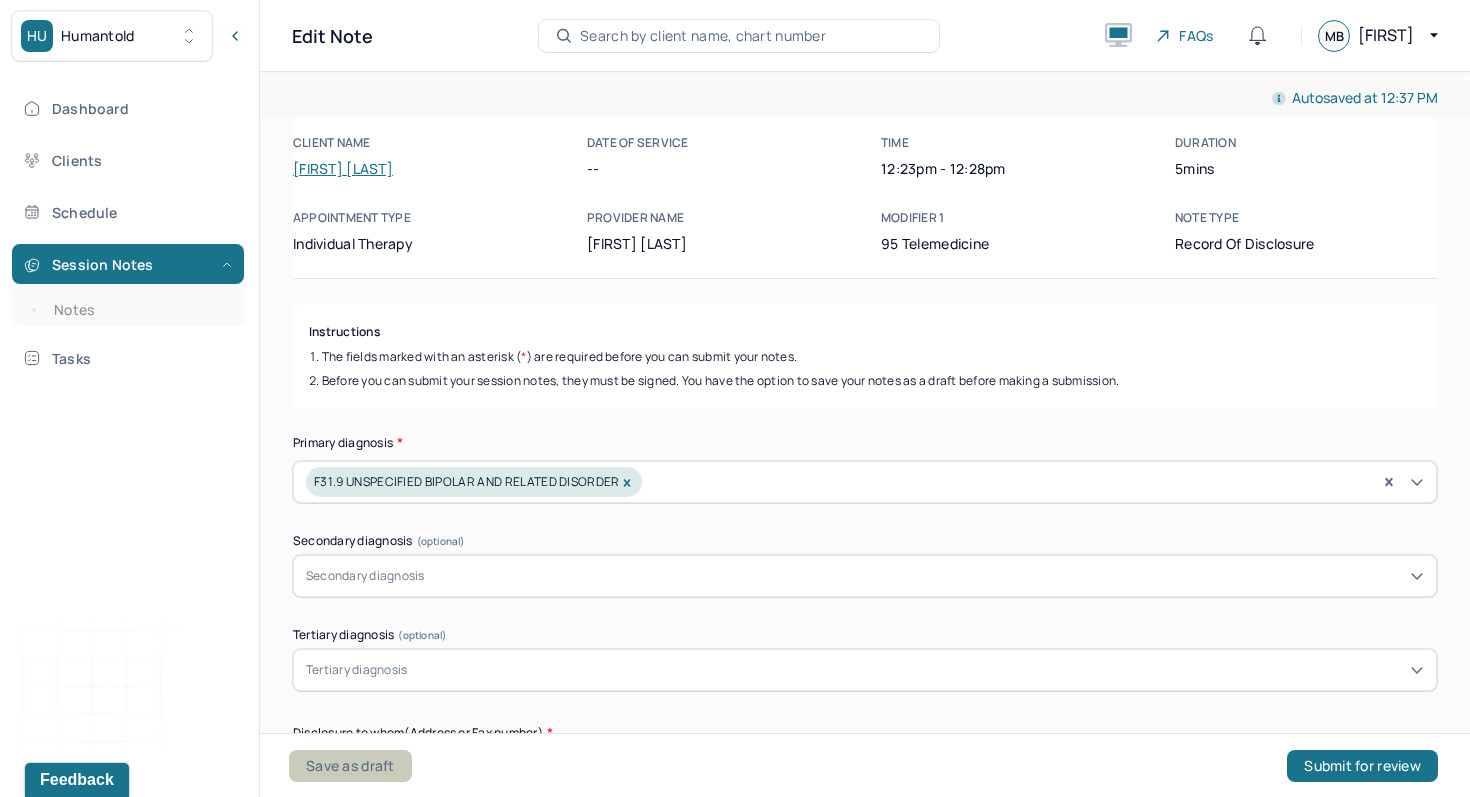 click on "Save as draft" at bounding box center (350, 766) 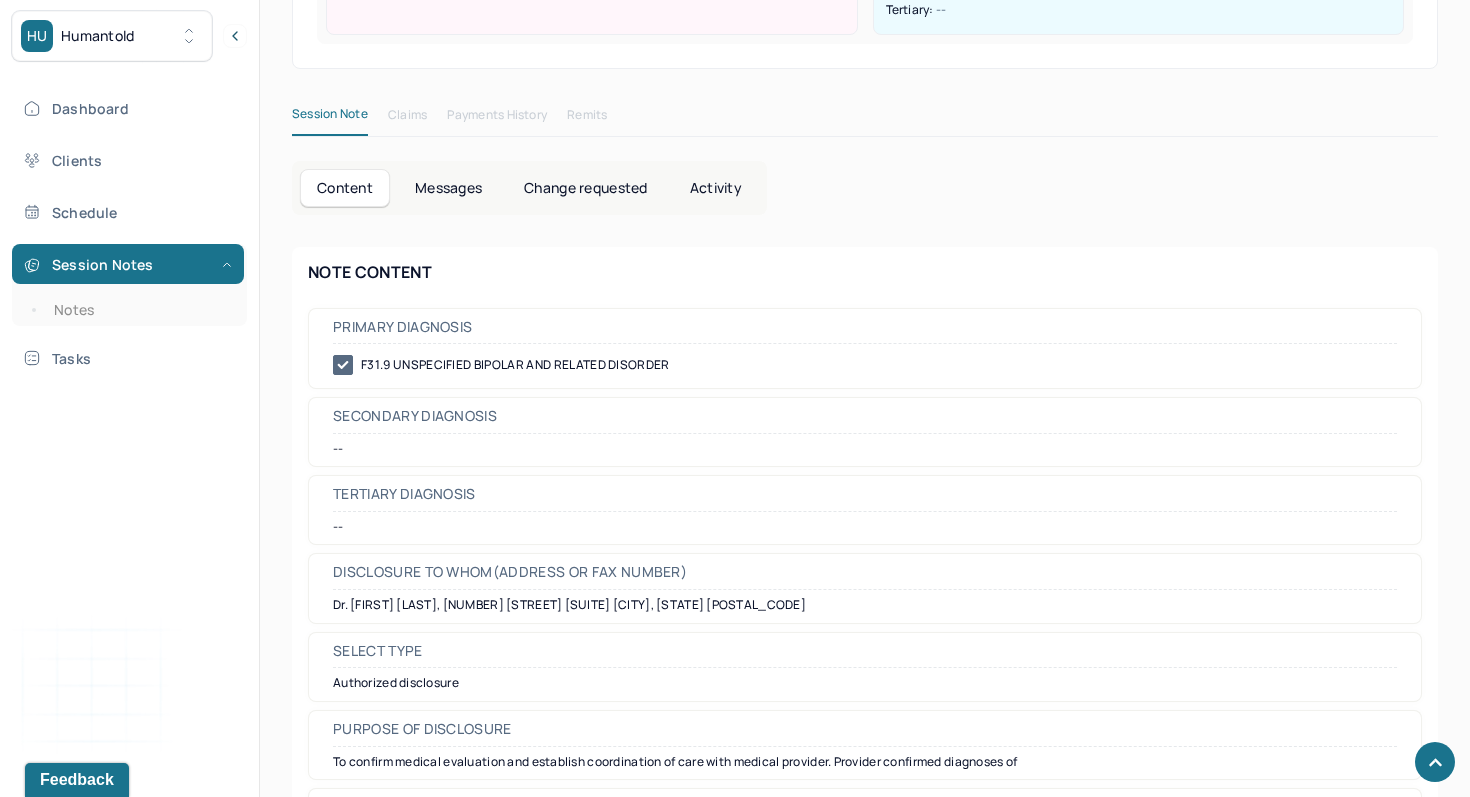 scroll, scrollTop: 0, scrollLeft: 0, axis: both 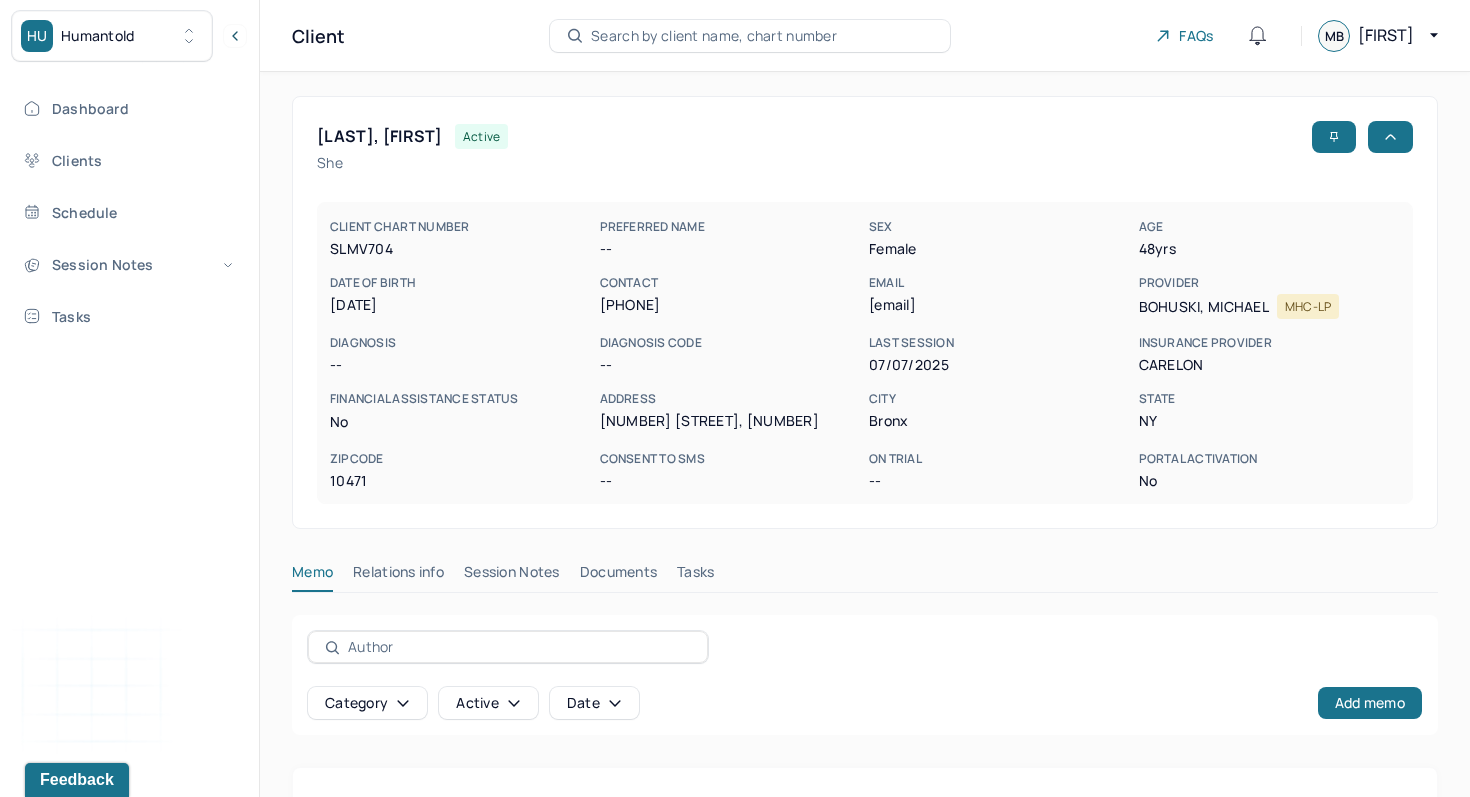 click on "Session Notes" at bounding box center [512, 576] 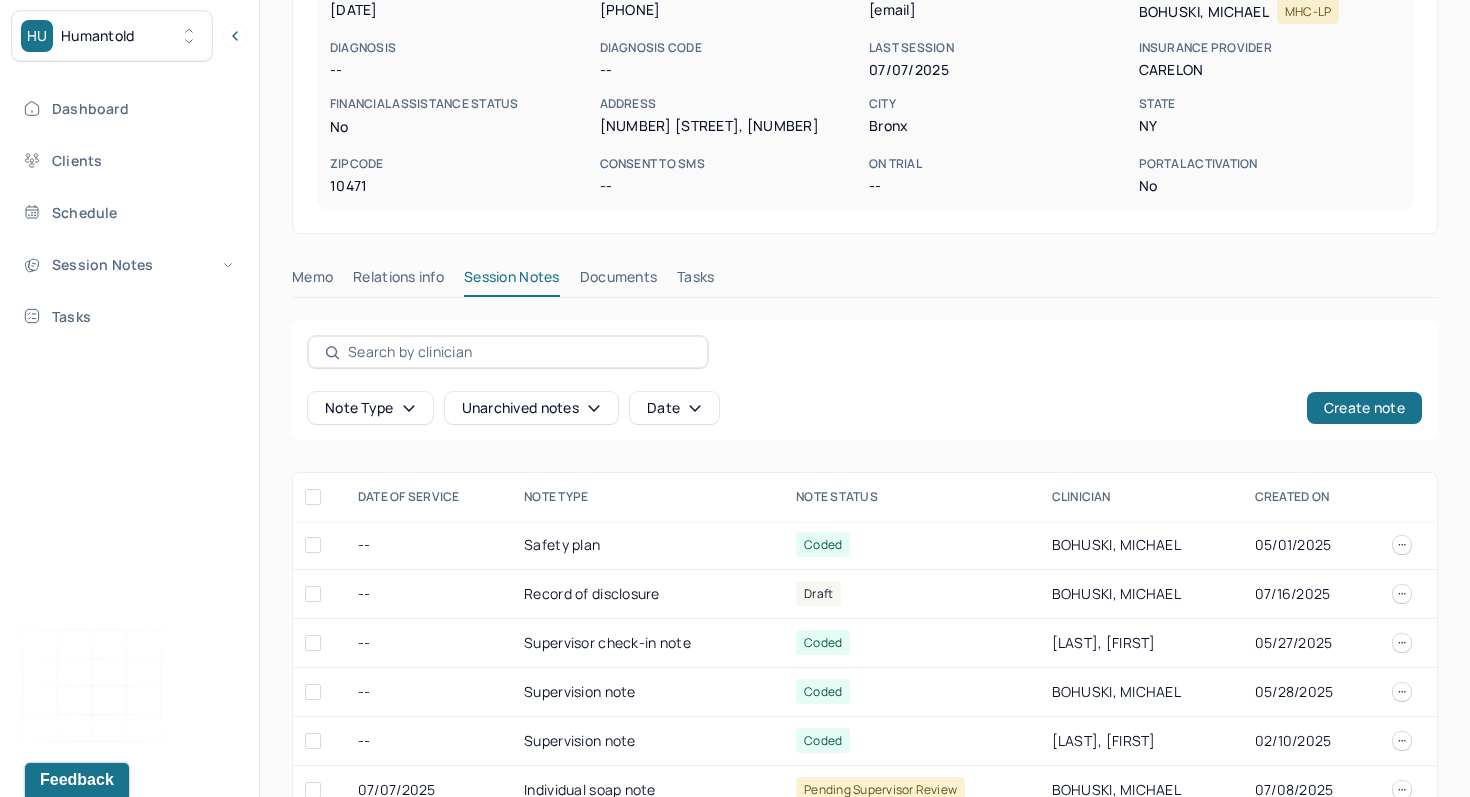 scroll, scrollTop: 405, scrollLeft: 0, axis: vertical 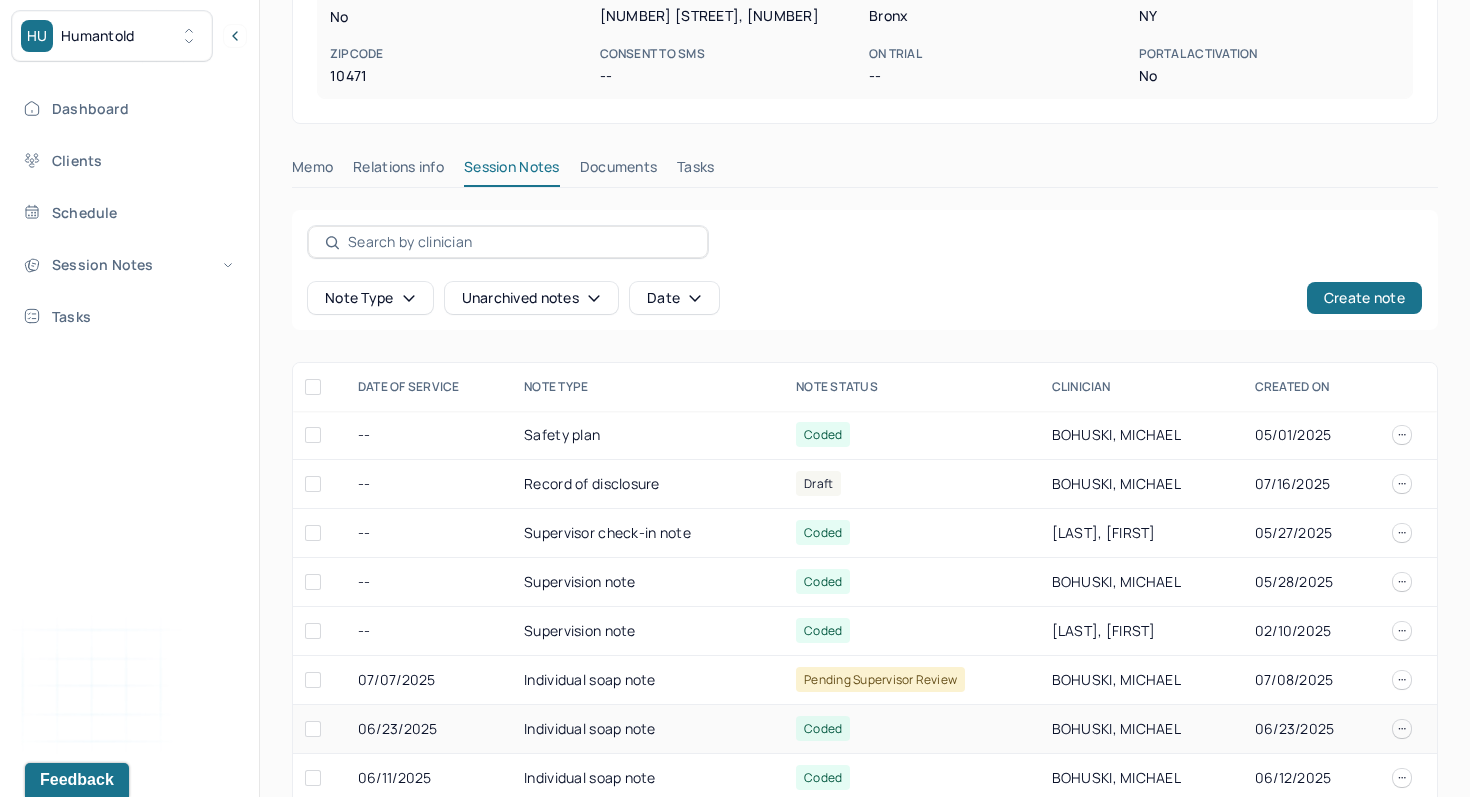 click on "Individual soap note" at bounding box center [648, 729] 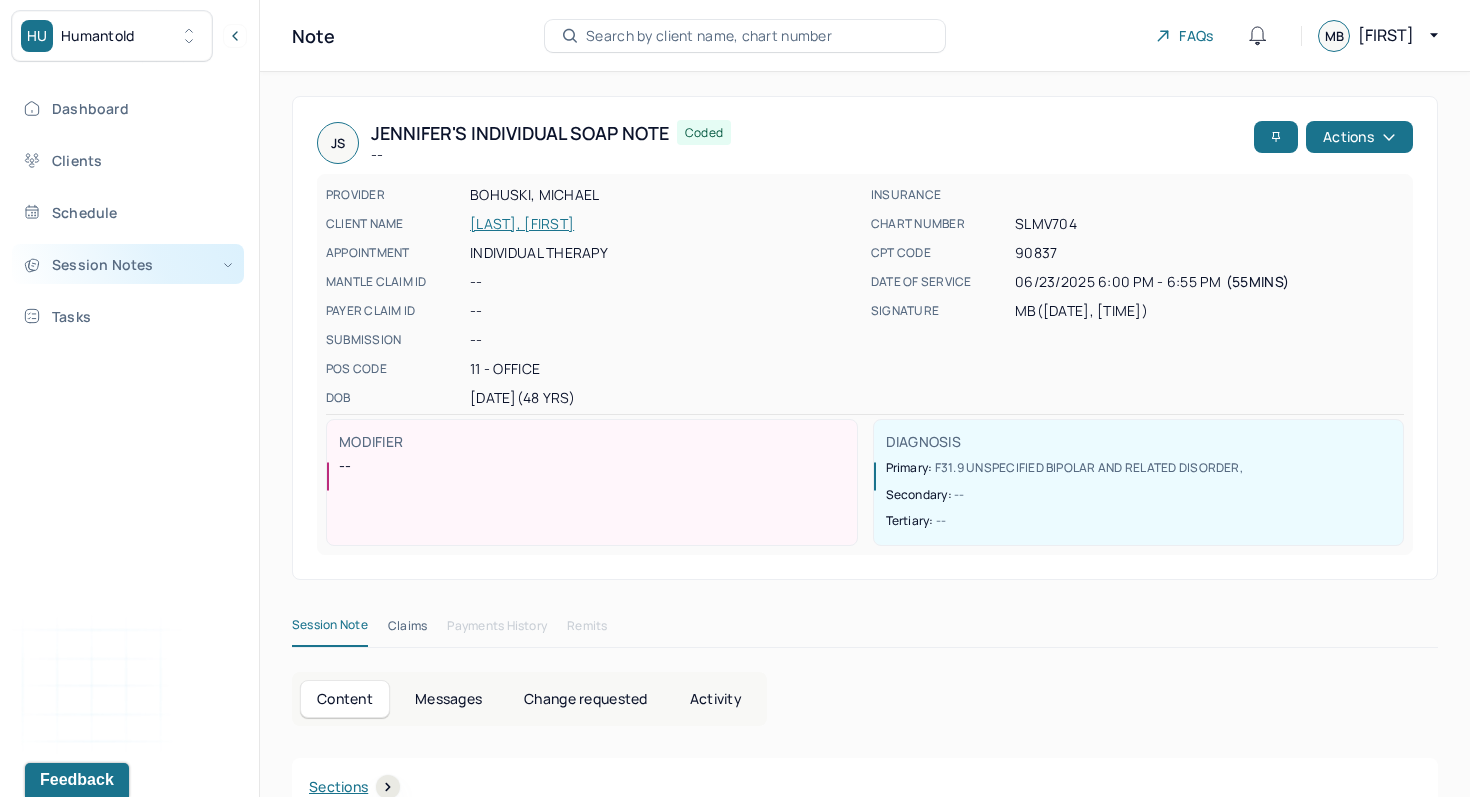click on "Session Notes" at bounding box center (128, 264) 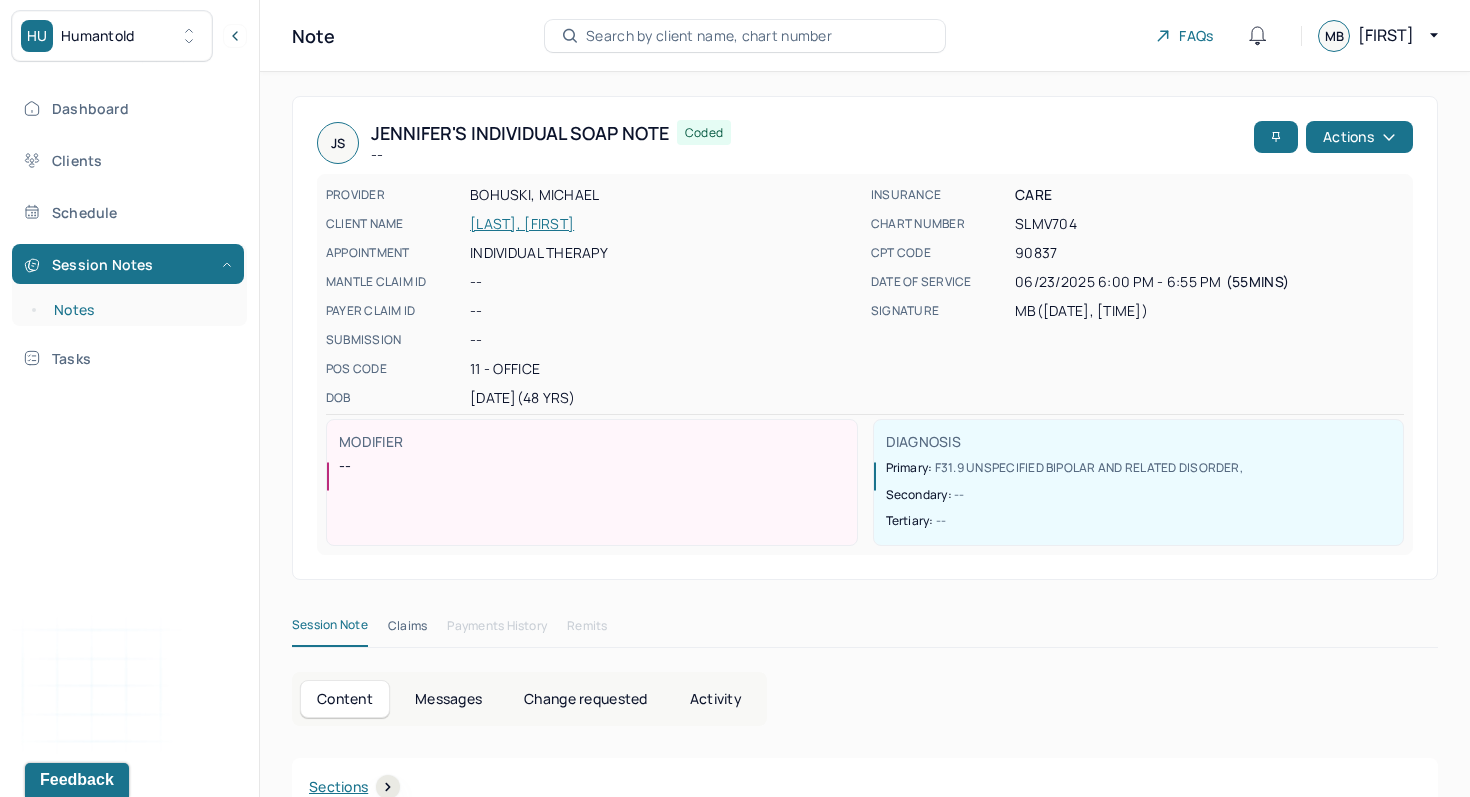 click on "Notes" at bounding box center [139, 310] 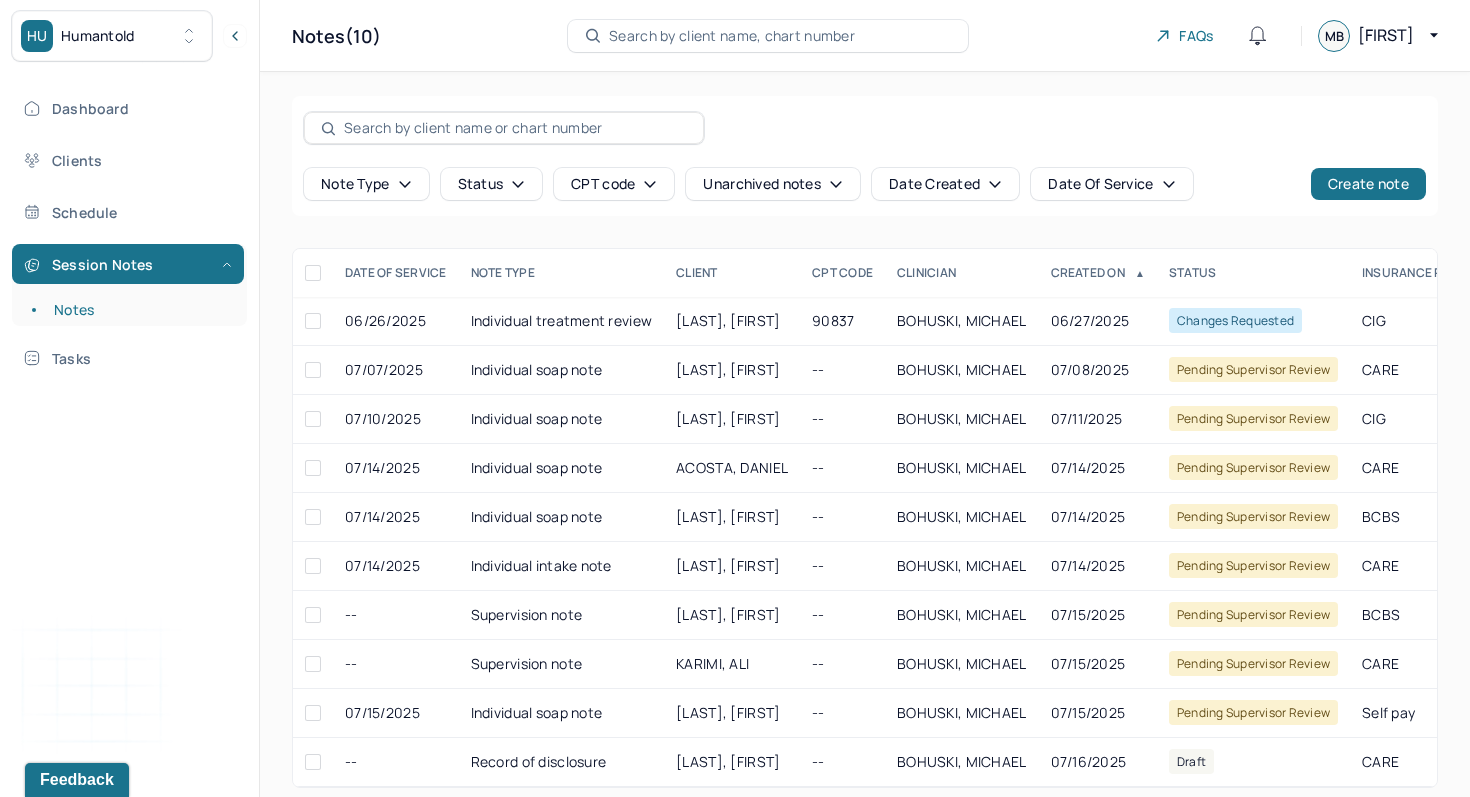 click on "Note type" at bounding box center [366, 184] 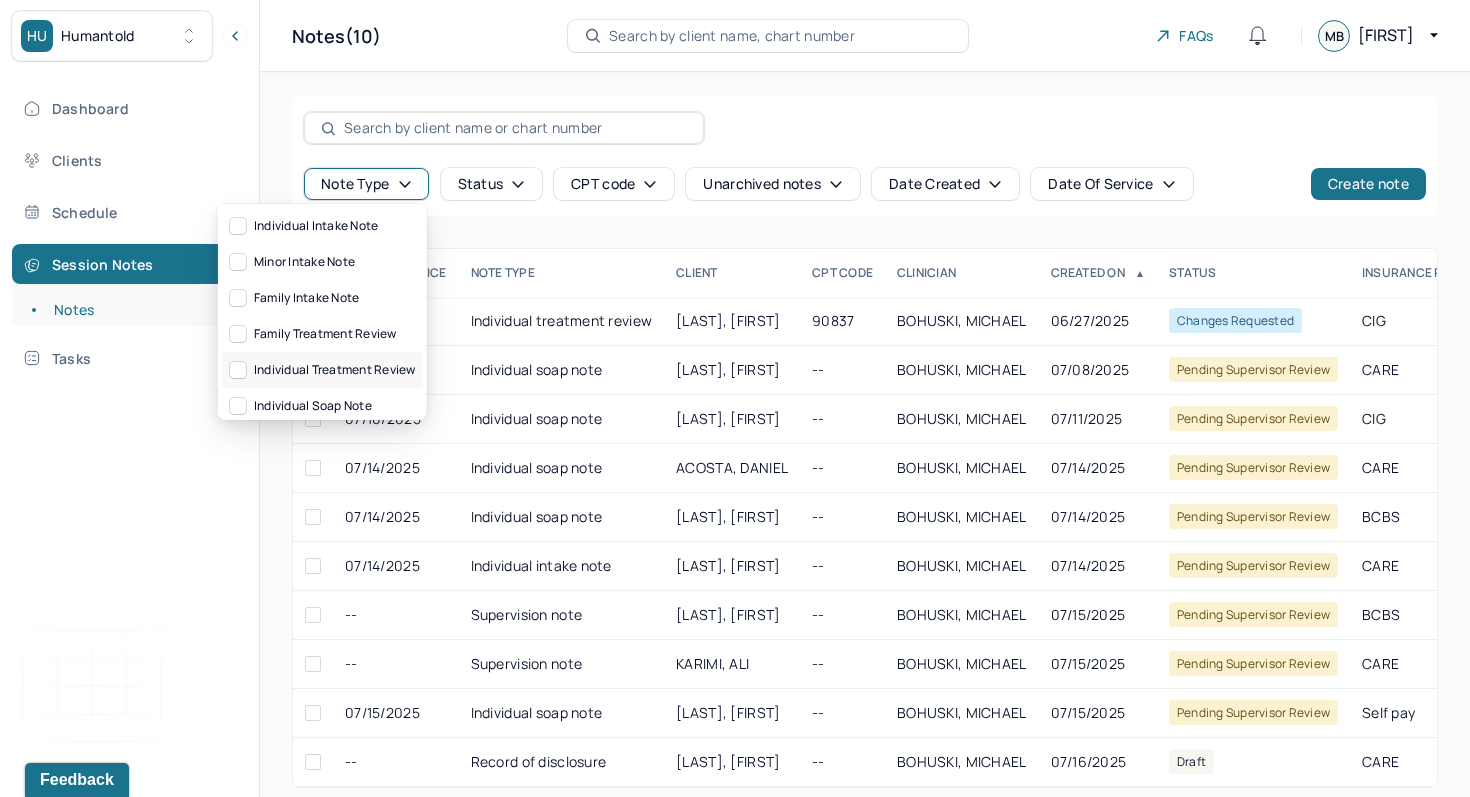 scroll, scrollTop: 332, scrollLeft: 0, axis: vertical 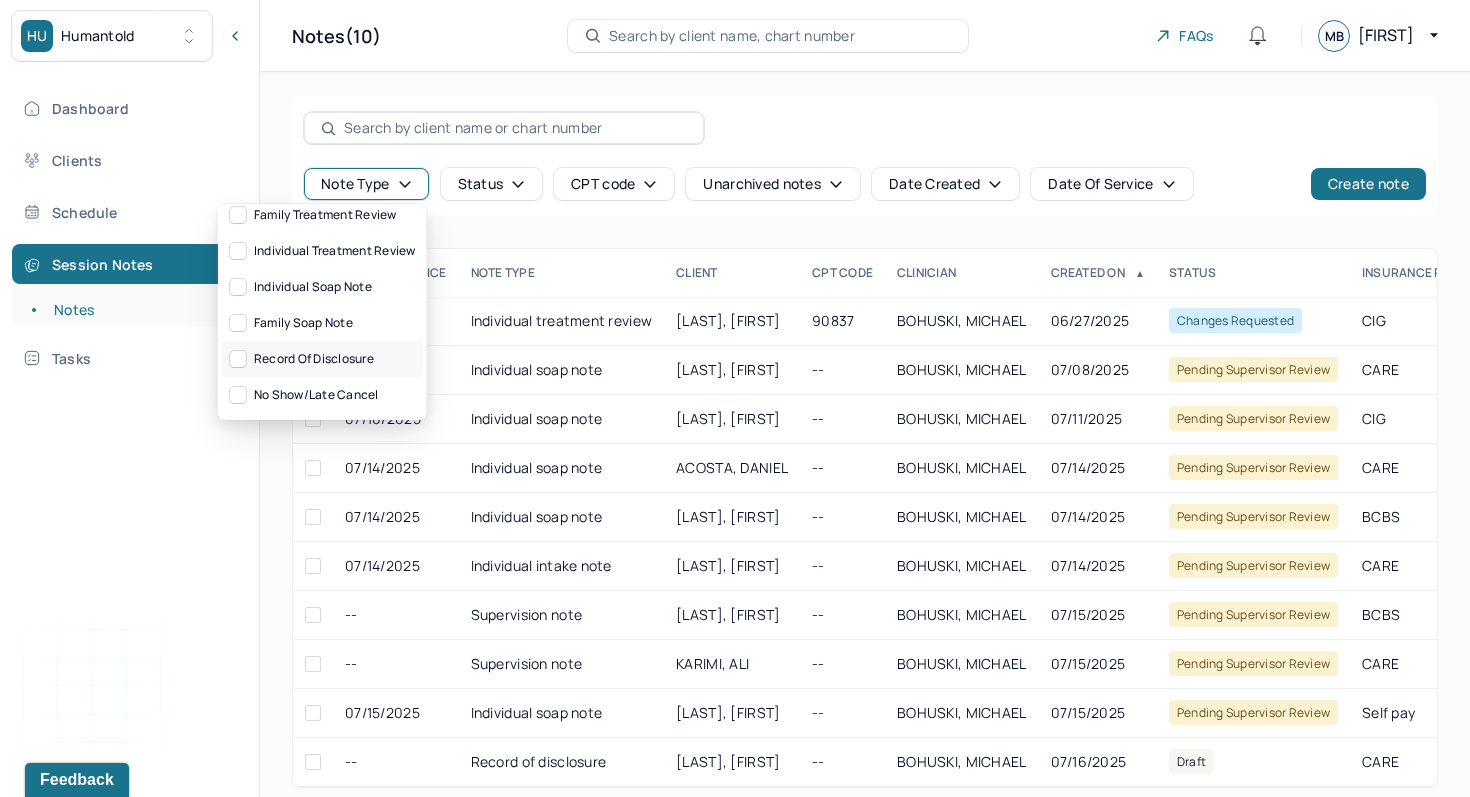 click on "Record of disclosure" at bounding box center [322, 359] 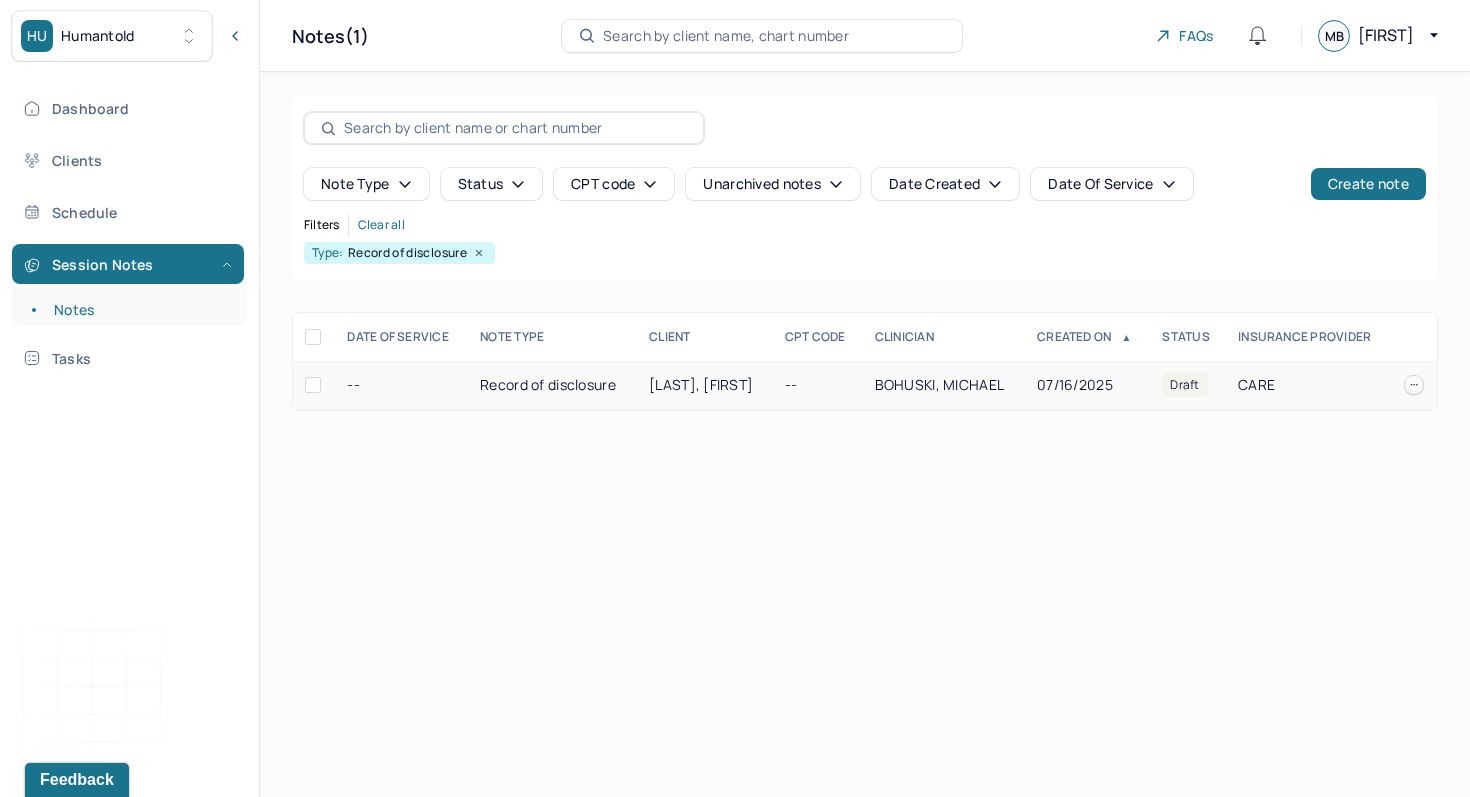 click on "STEVENS, [FIRST]" at bounding box center (701, 384) 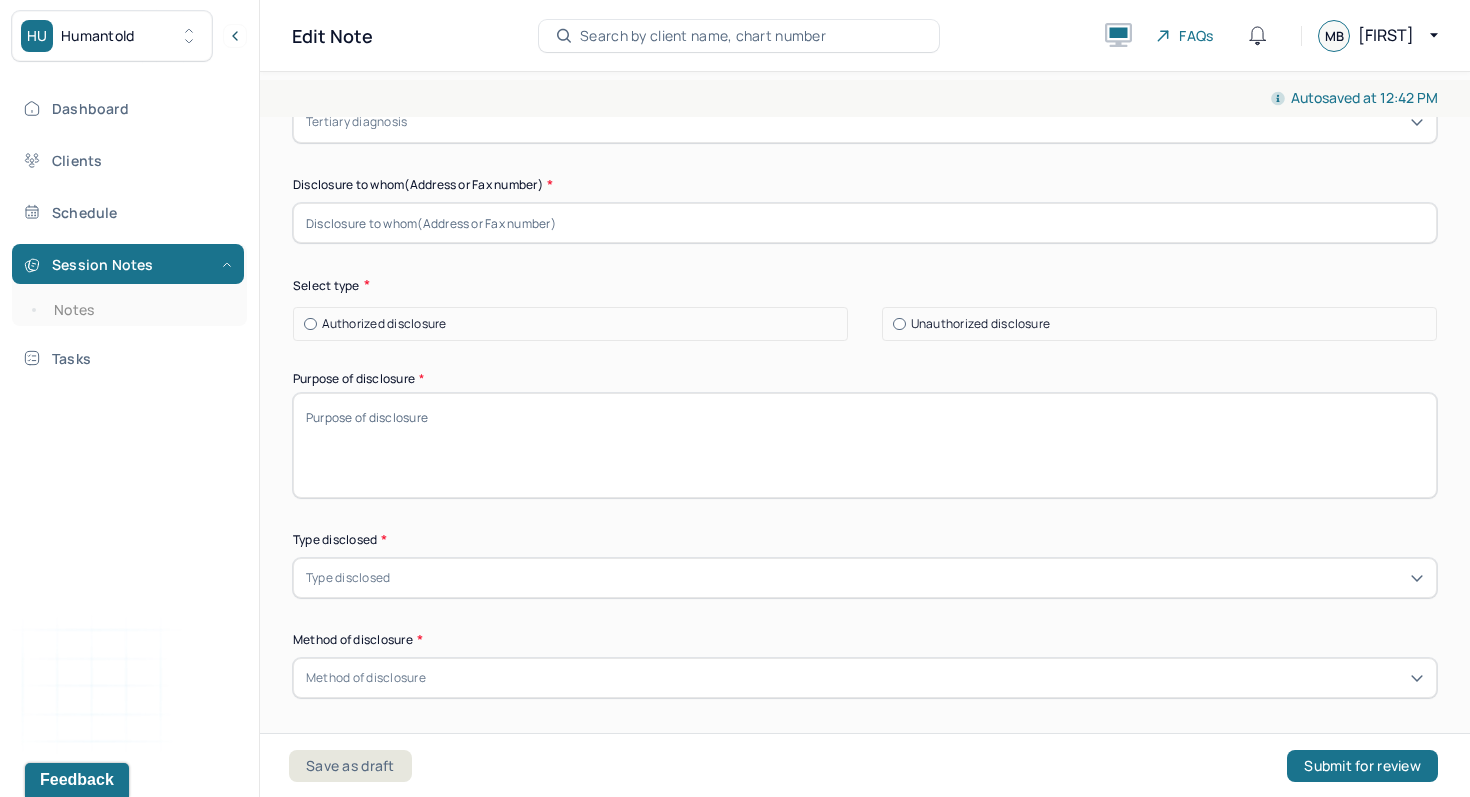 scroll, scrollTop: 0, scrollLeft: 0, axis: both 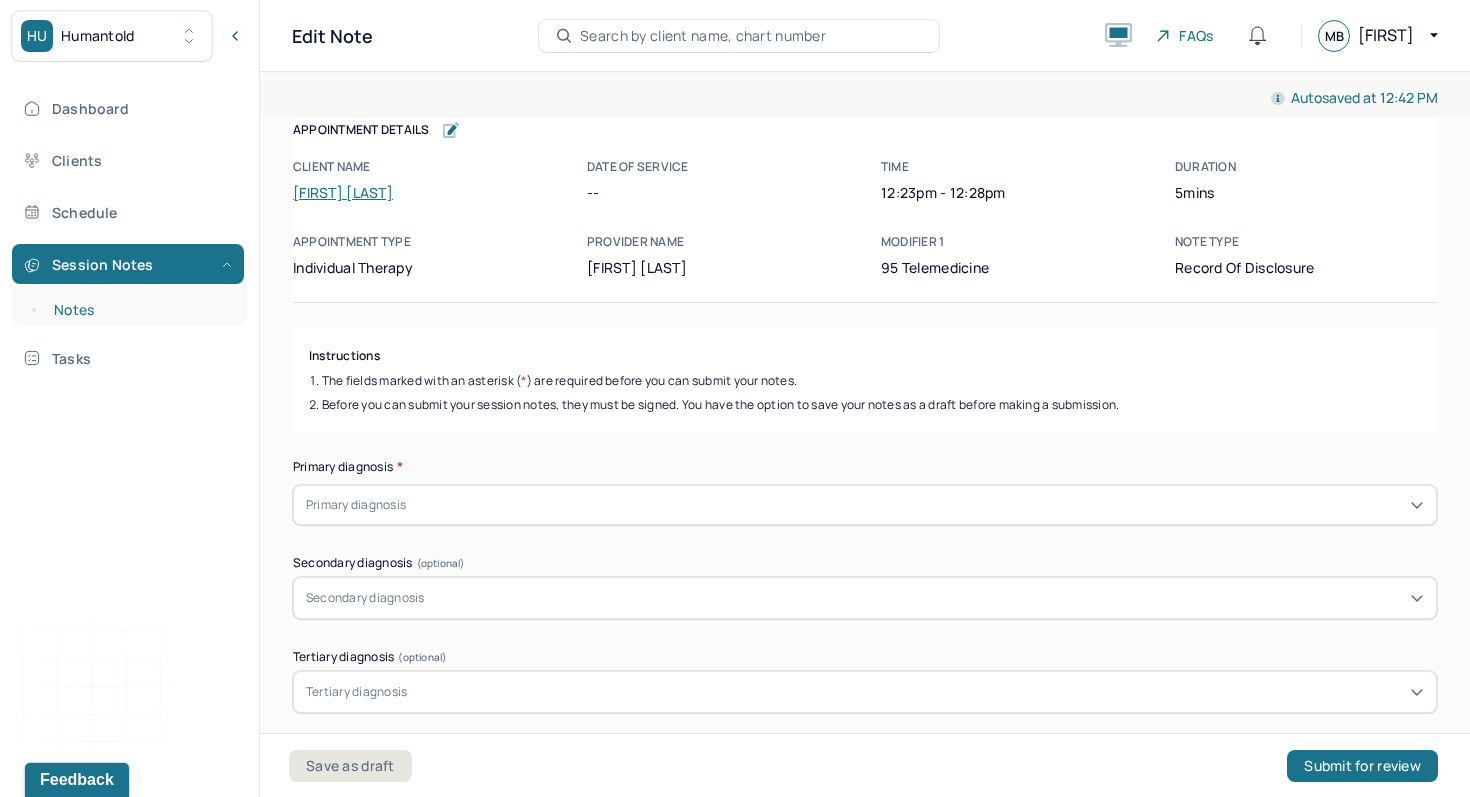 click on "Notes" at bounding box center [139, 310] 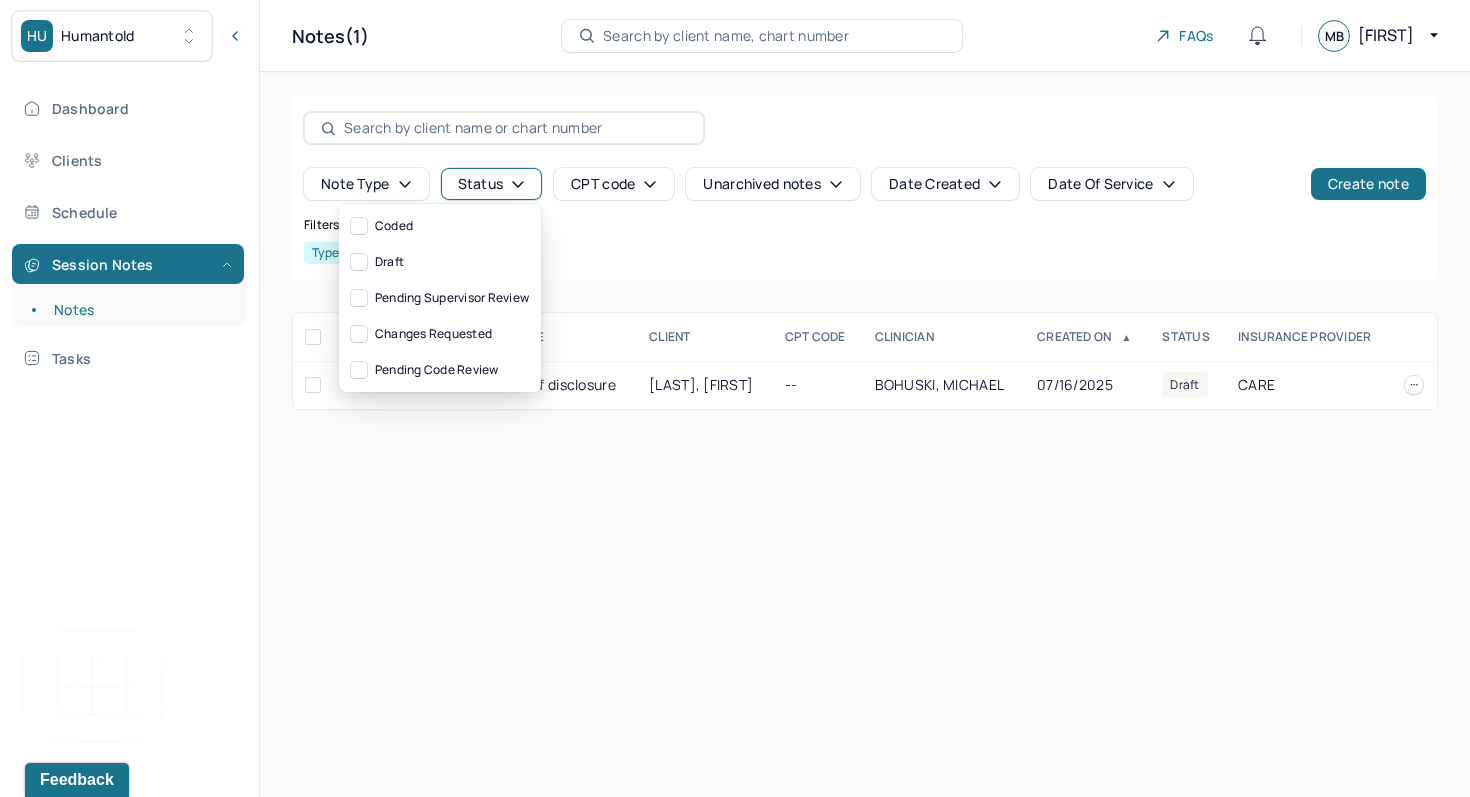 click on "Status" at bounding box center [492, 184] 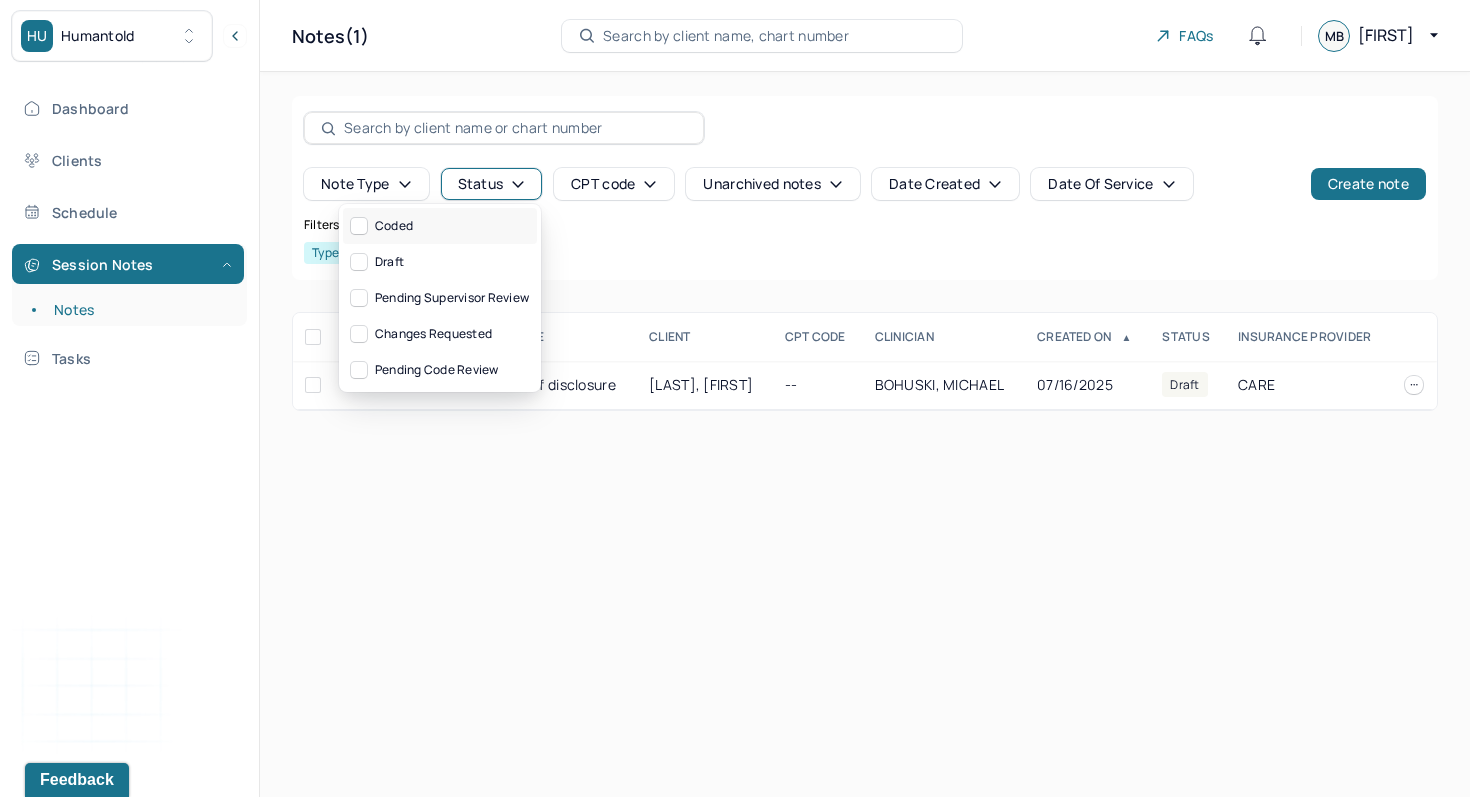 click on "Coded" at bounding box center [440, 226] 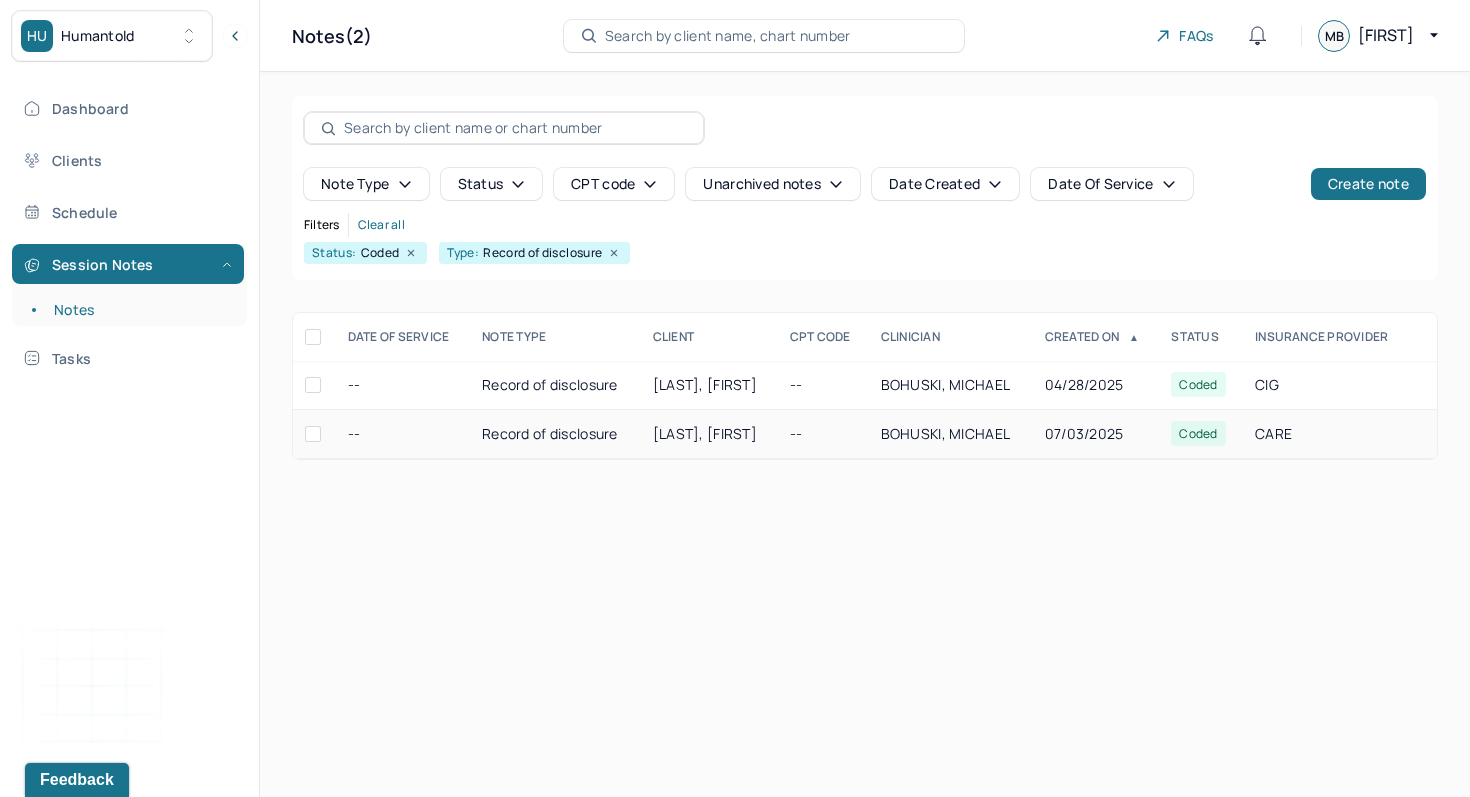 click on "DRING, [FIRST]" at bounding box center (709, 434) 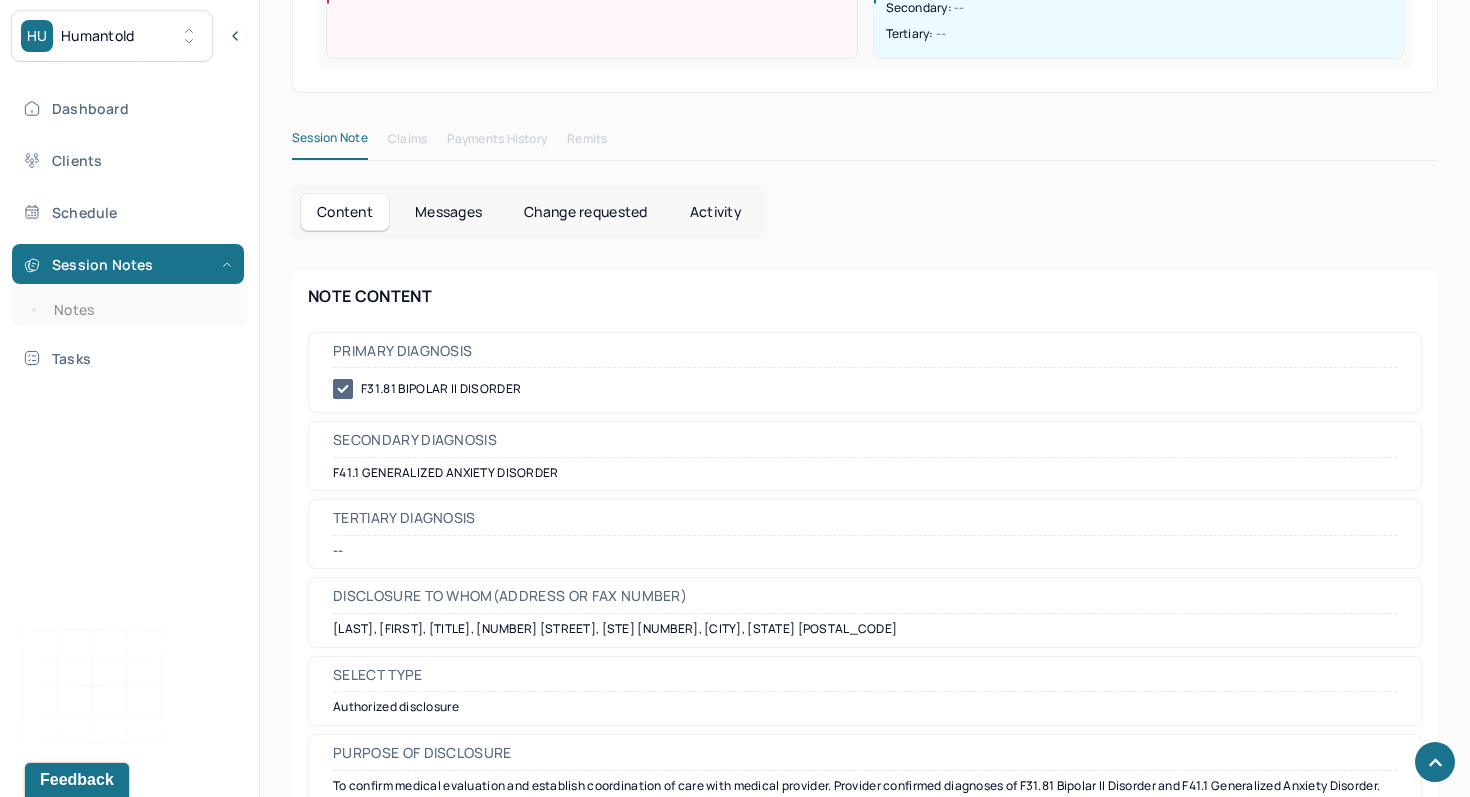 scroll, scrollTop: 697, scrollLeft: 0, axis: vertical 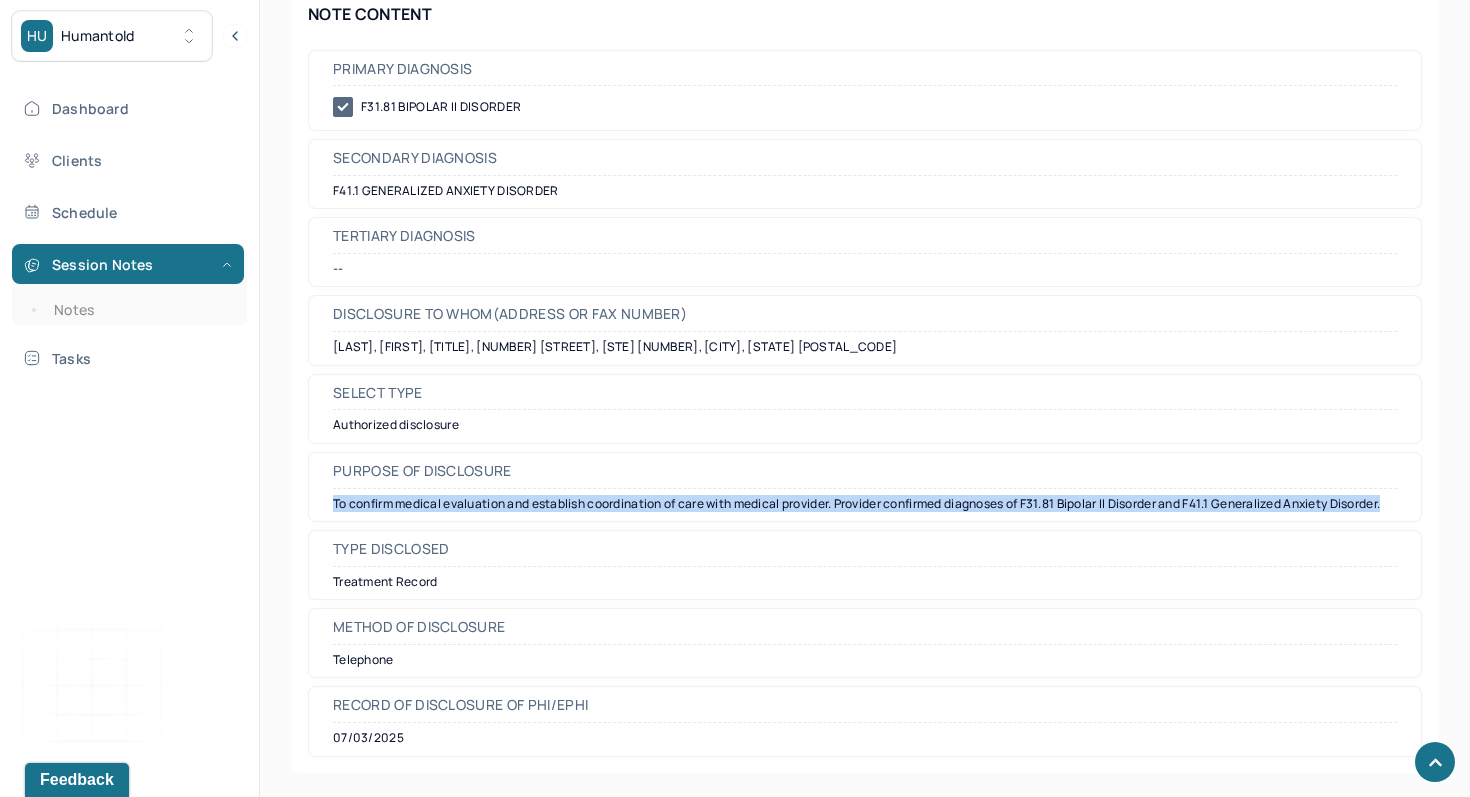 drag, startPoint x: 403, startPoint y: 506, endPoint x: 311, endPoint y: 479, distance: 95.880135 